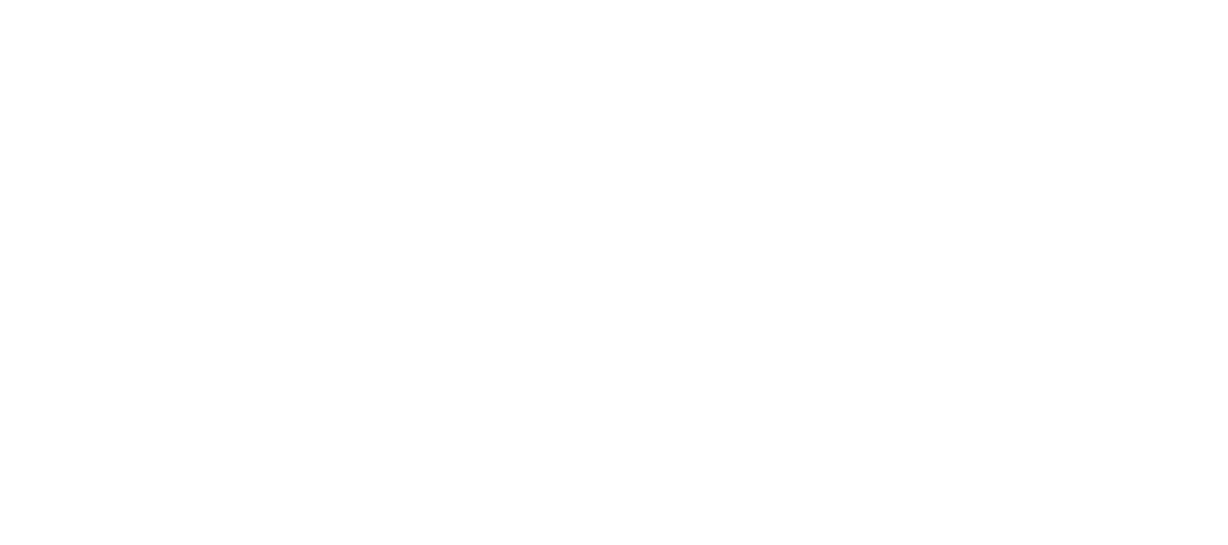 scroll, scrollTop: 0, scrollLeft: 0, axis: both 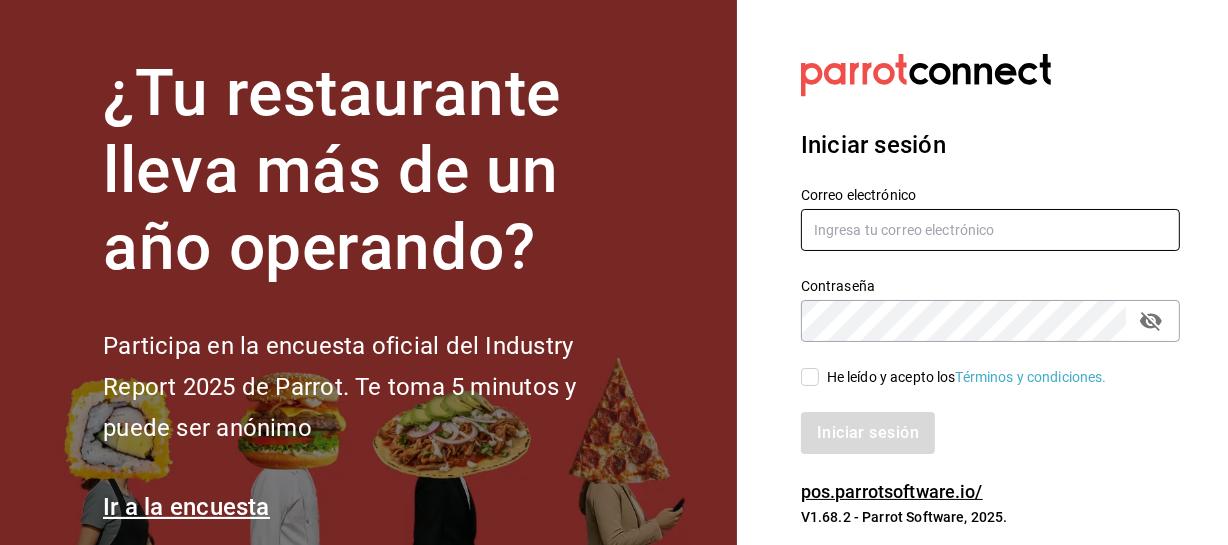 click at bounding box center [990, 230] 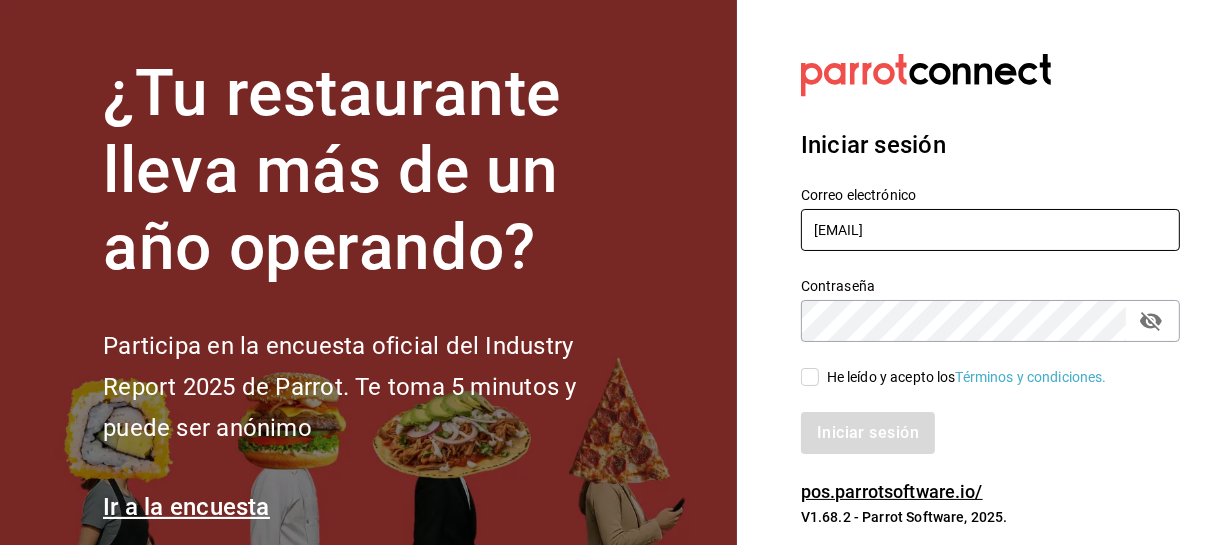 type on "[EMAIL]" 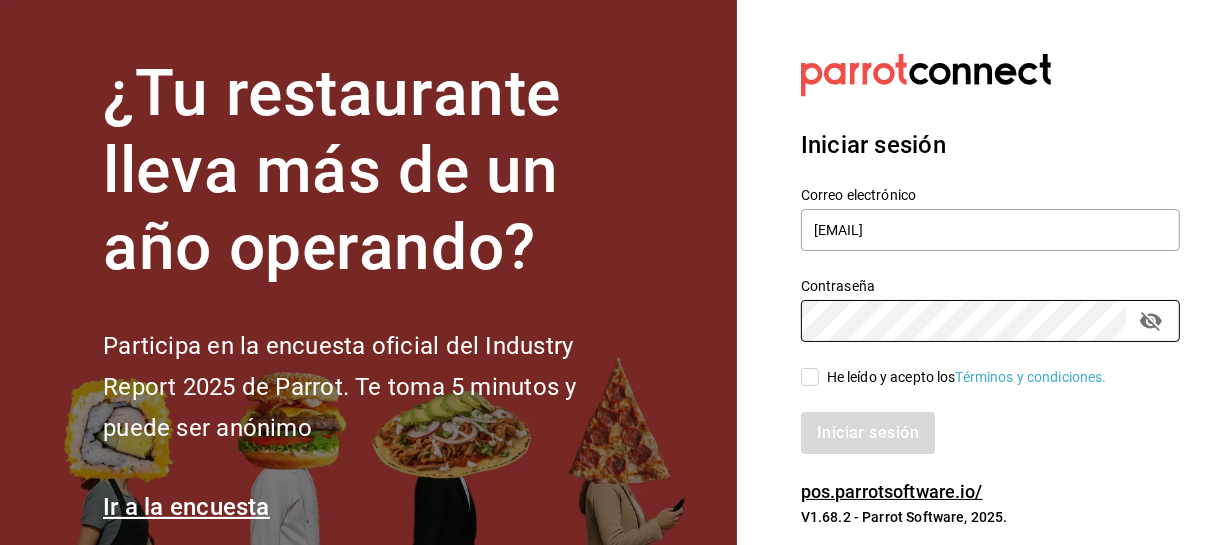 click on "He leído y acepto los  Términos y condiciones." at bounding box center [810, 377] 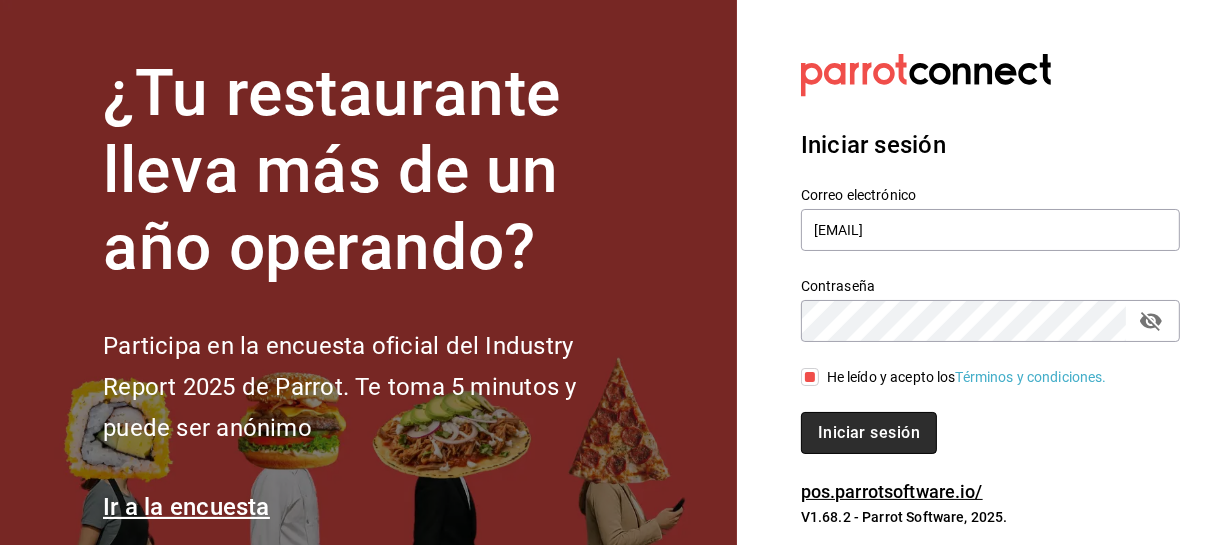 click on "Iniciar sesión" at bounding box center [869, 432] 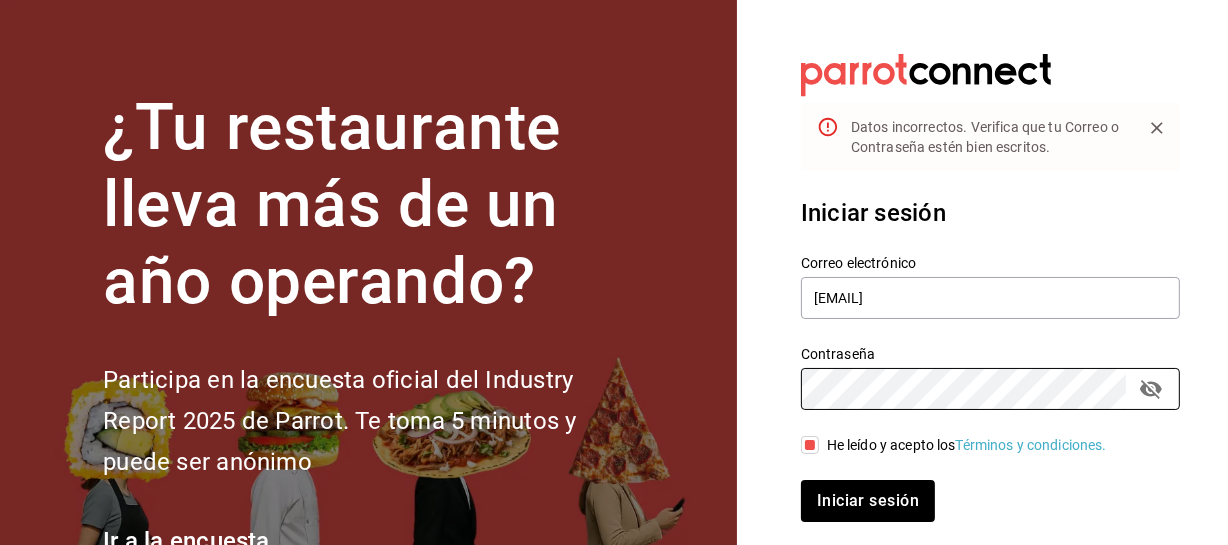 click on "¿Tu restaurante lleva más de un año operando? Participa en la encuesta oficial del Industry Report 2025 de Parrot. Te toma 5 minutos y puede ser anónimo Ir a la encuesta Datos incorrectos. Verifica que tu Correo o Contraseña estén bien escritos. Iniciar sesión Correo electrónico aaguilera@grupohunan.com Contraseña Contraseña He leído y acepto los  Términos y condiciones. Iniciar sesión pos.parrotsoftware.io/ V1.68.2 - Parrot Software, 2025." at bounding box center (614, 272) 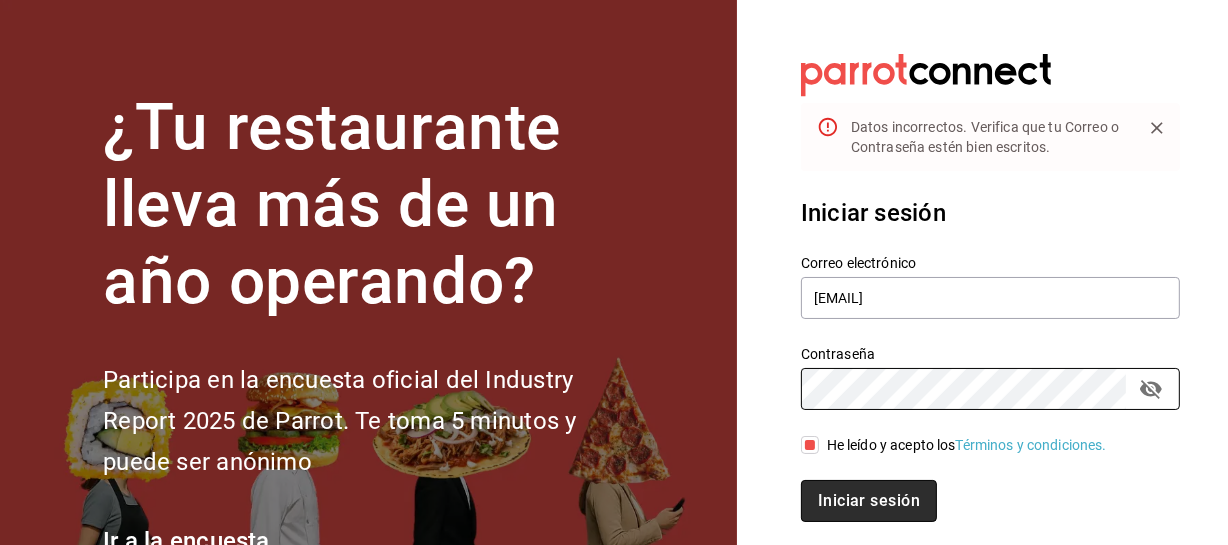 click on "Iniciar sesión" at bounding box center [869, 500] 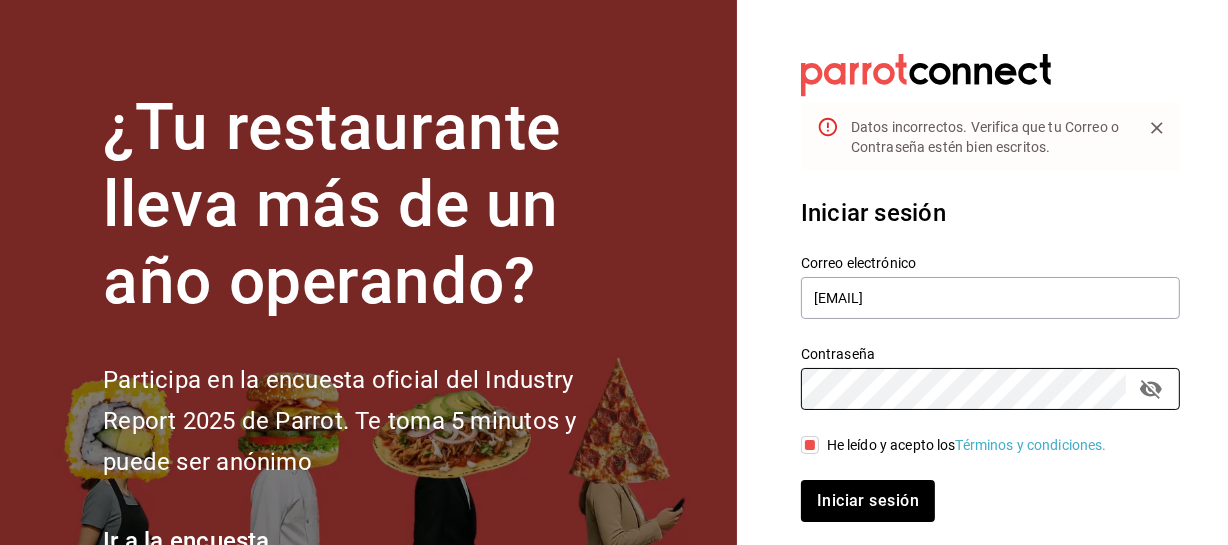 click on "¿Tu restaurante lleva más de un año operando? Participa en la encuesta oficial del Industry Report 2025 de Parrot. Te toma 5 minutos y puede ser anónimo Ir a la encuesta Datos incorrectos. Verifica que tu Correo o Contraseña estén bien escritos. Iniciar sesión Correo electrónico aaguilera@grupohunan.com Contraseña Contraseña He leído y acepto los  Términos y condiciones. Iniciar sesión pos.parrotsoftware.io/ V1.68.2 - Parrot Software, 2025." at bounding box center (614, 272) 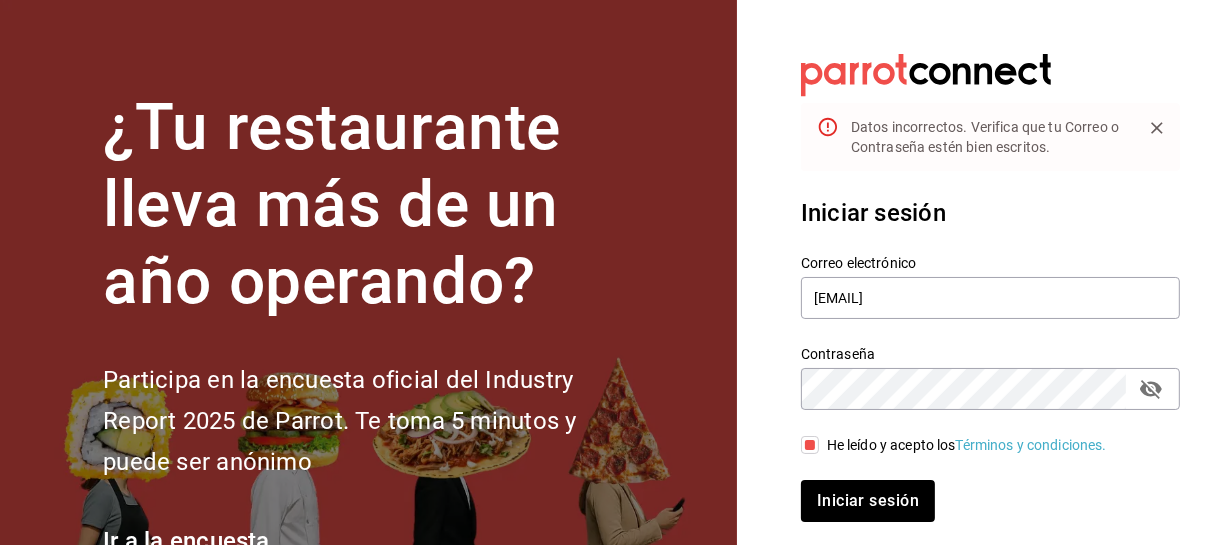 click 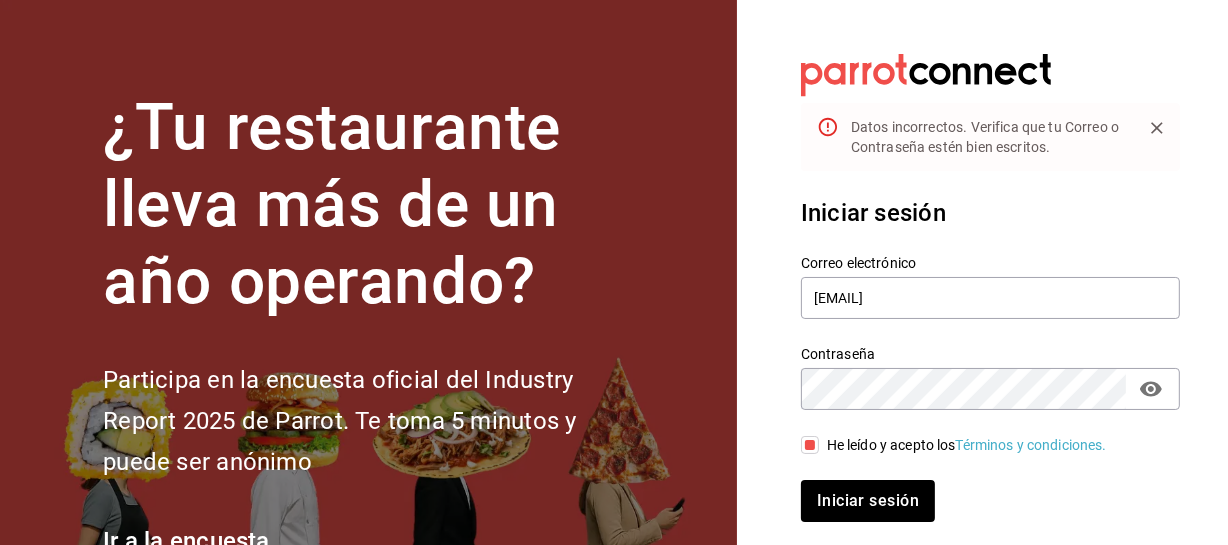 click on "¿Tu restaurante lleva más de un año operando? Participa en la encuesta oficial del Industry Report 2025 de Parrot. Te toma 5 minutos y puede ser anónimo Ir a la encuesta Datos incorrectos. Verifica que tu Correo o Contraseña estén bien escritos. Iniciar sesión Correo electrónico aaguilera@grupohunan.com Contraseña Contraseña He leído y acepto los  Términos y condiciones. Iniciar sesión pos.parrotsoftware.io/ V1.68.2 - Parrot Software, 2025." at bounding box center [614, 272] 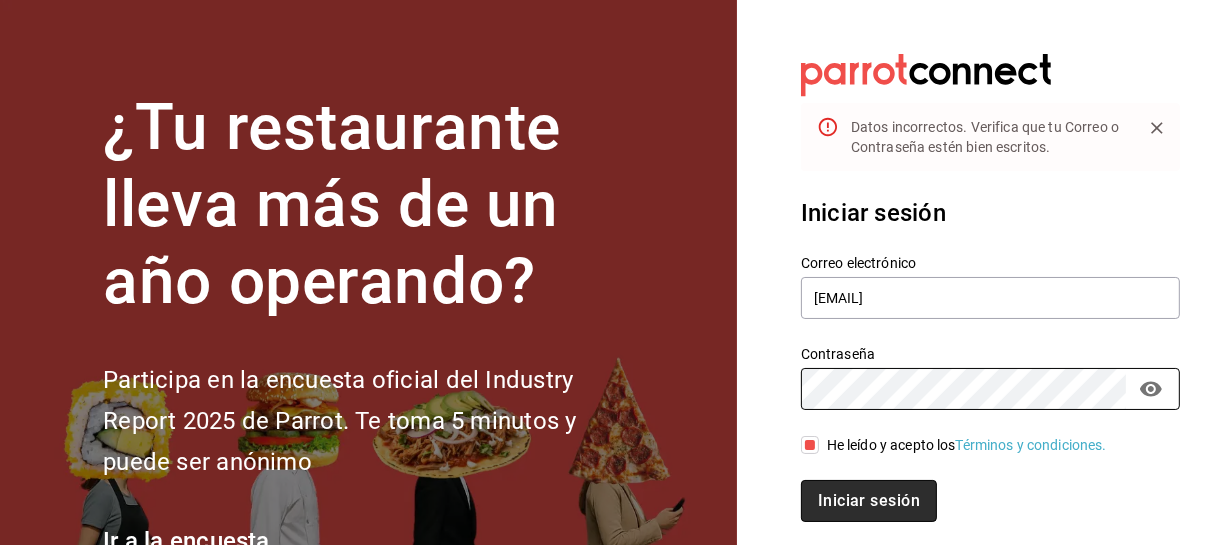 click on "Iniciar sesión" at bounding box center [869, 500] 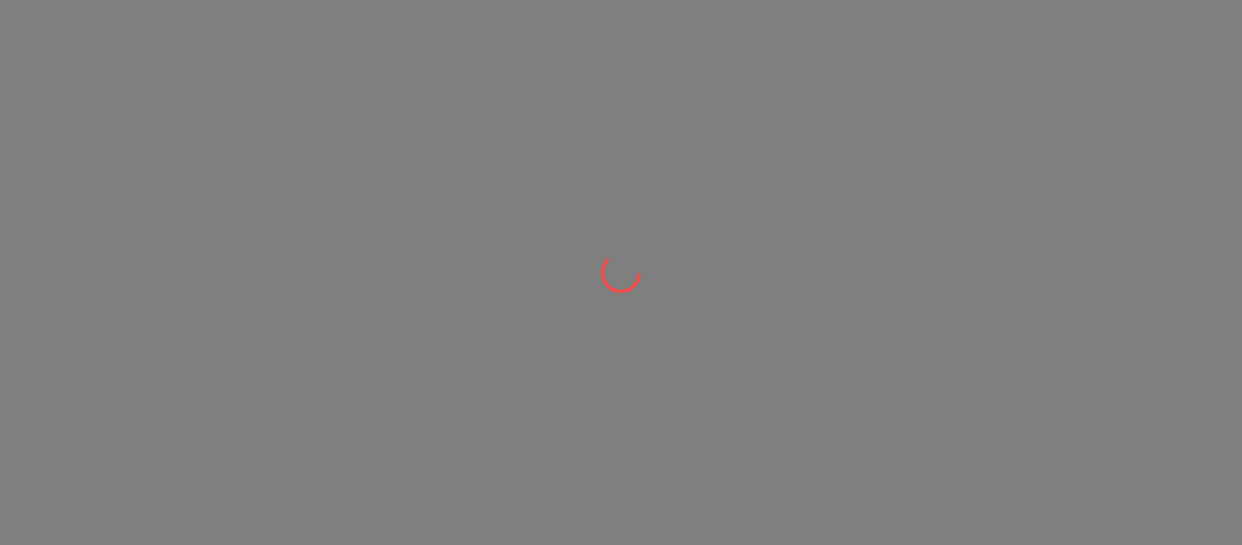 scroll, scrollTop: 0, scrollLeft: 0, axis: both 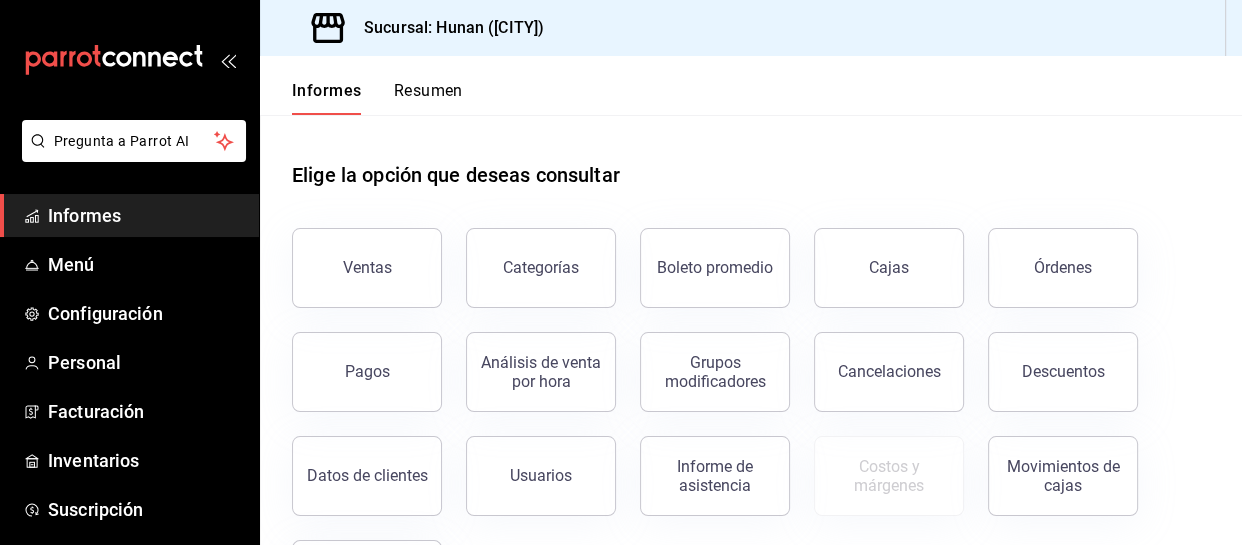 click on "Elige la opción que deseas consultar" at bounding box center (751, 159) 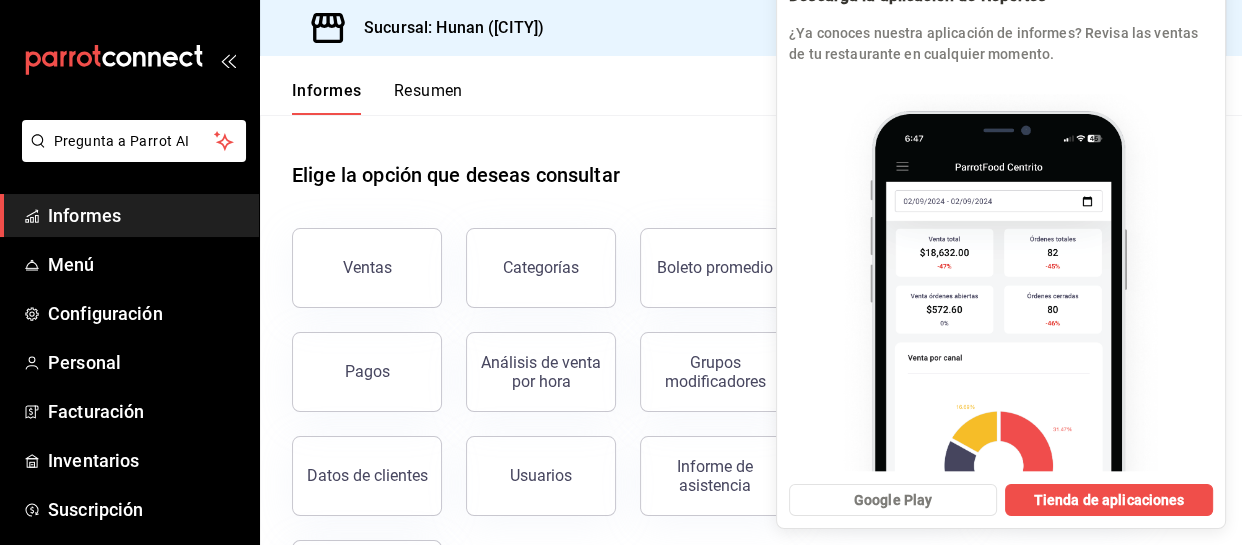 click on "Elige la opción que deseas consultar" at bounding box center [751, 159] 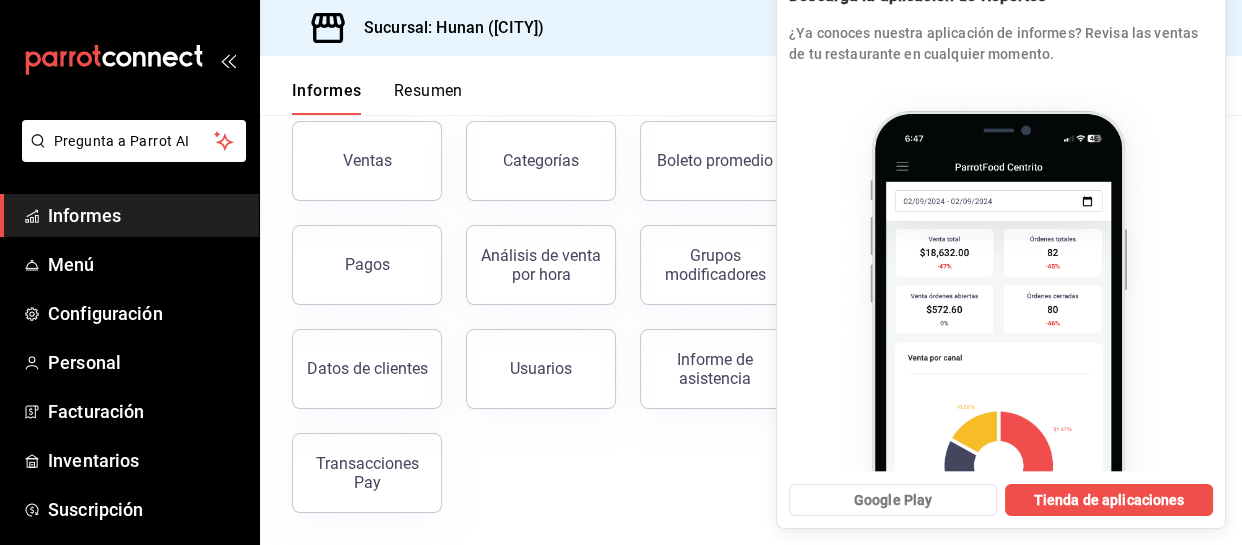 click on "¿Ya conoces nuestra aplicación de informes? Revisa las ventas de tu restaurante en cualquier momento." at bounding box center [1001, 44] 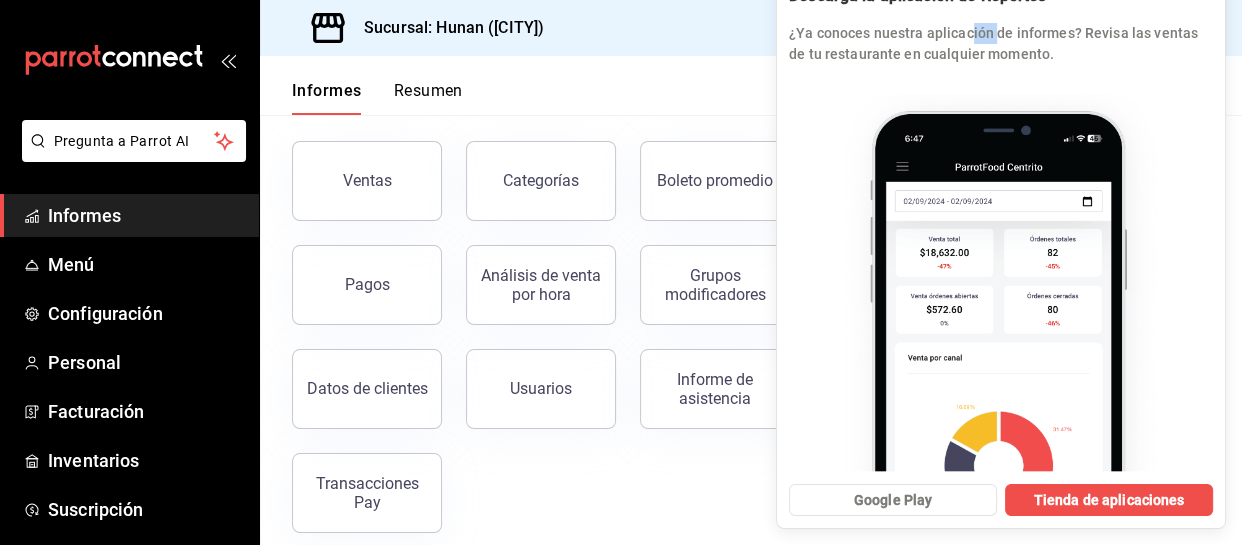 scroll, scrollTop: 0, scrollLeft: 0, axis: both 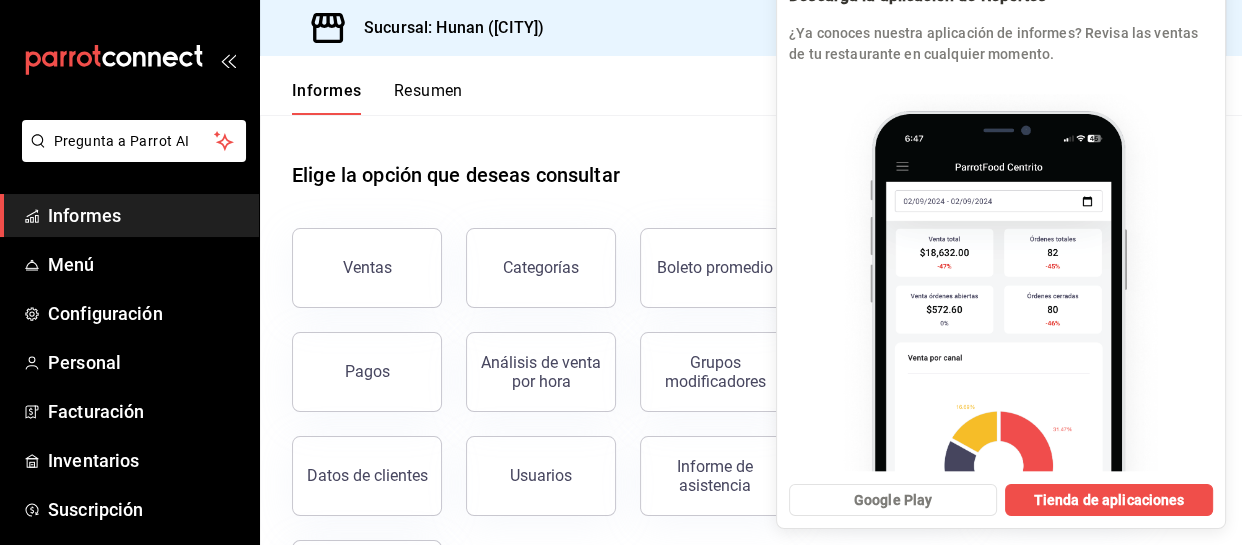 click on "Informes Resumen" at bounding box center (751, 85) 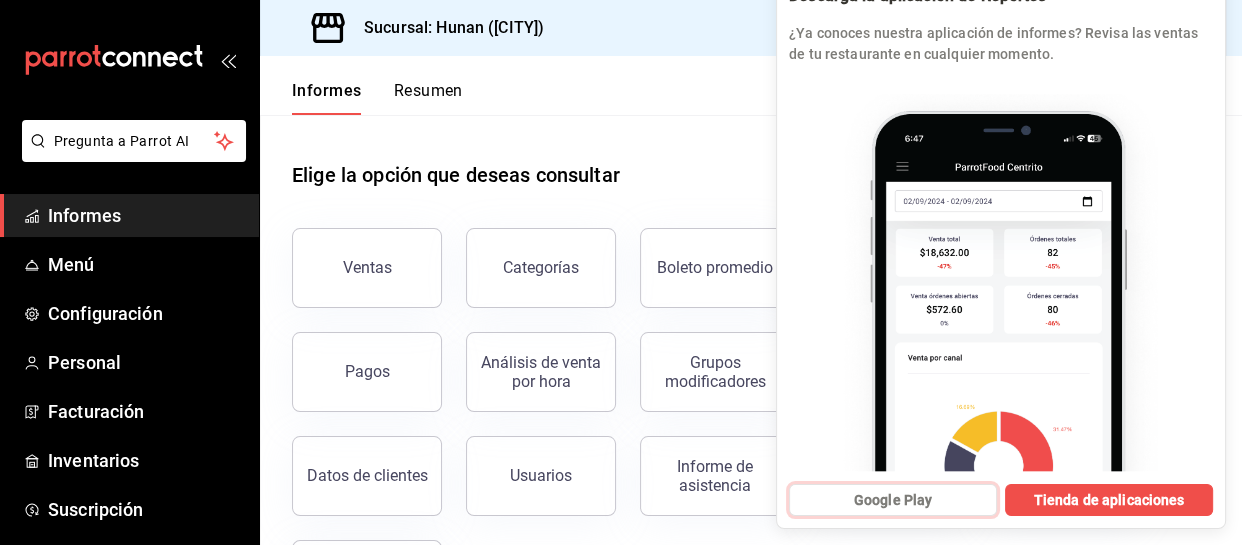drag, startPoint x: 906, startPoint y: 499, endPoint x: 869, endPoint y: 504, distance: 37.336308 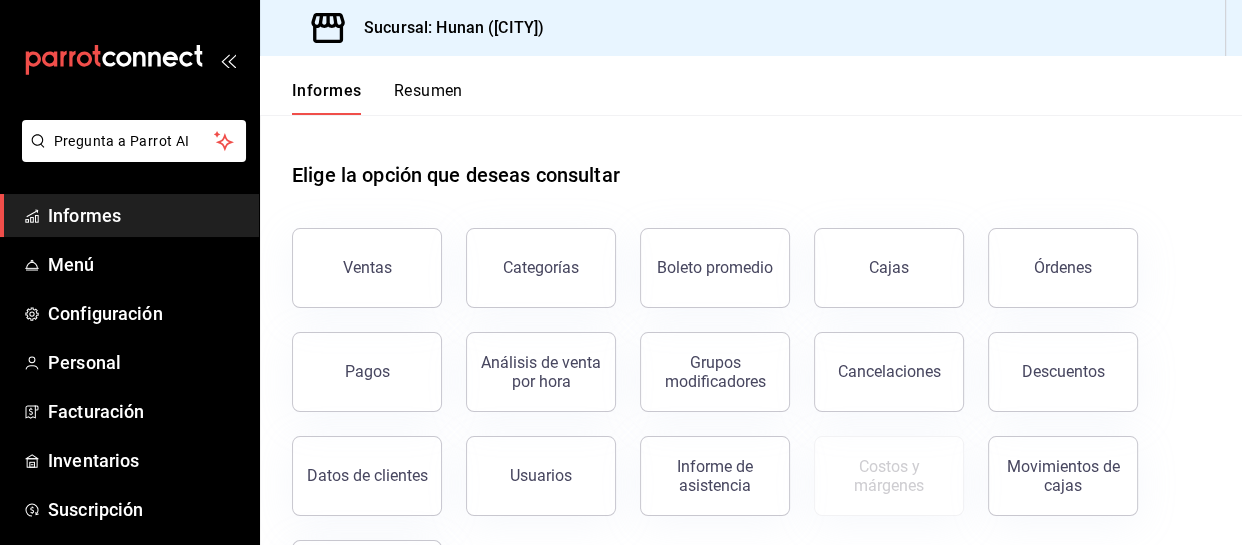 click on "Elige la opción que deseas consultar" at bounding box center [751, 159] 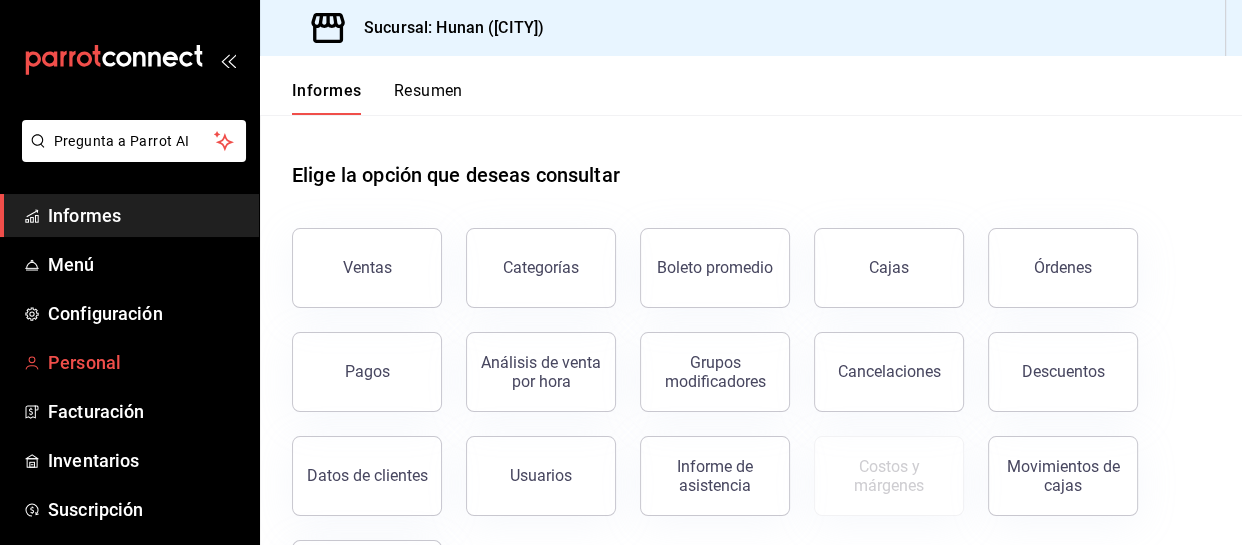 click on "Personal" at bounding box center (145, 362) 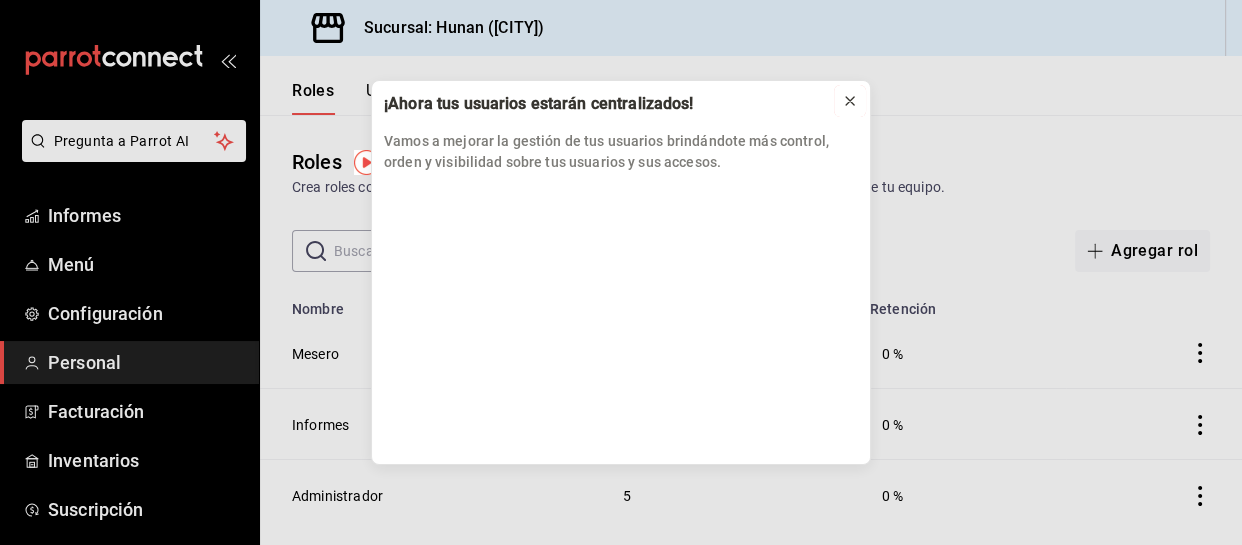click 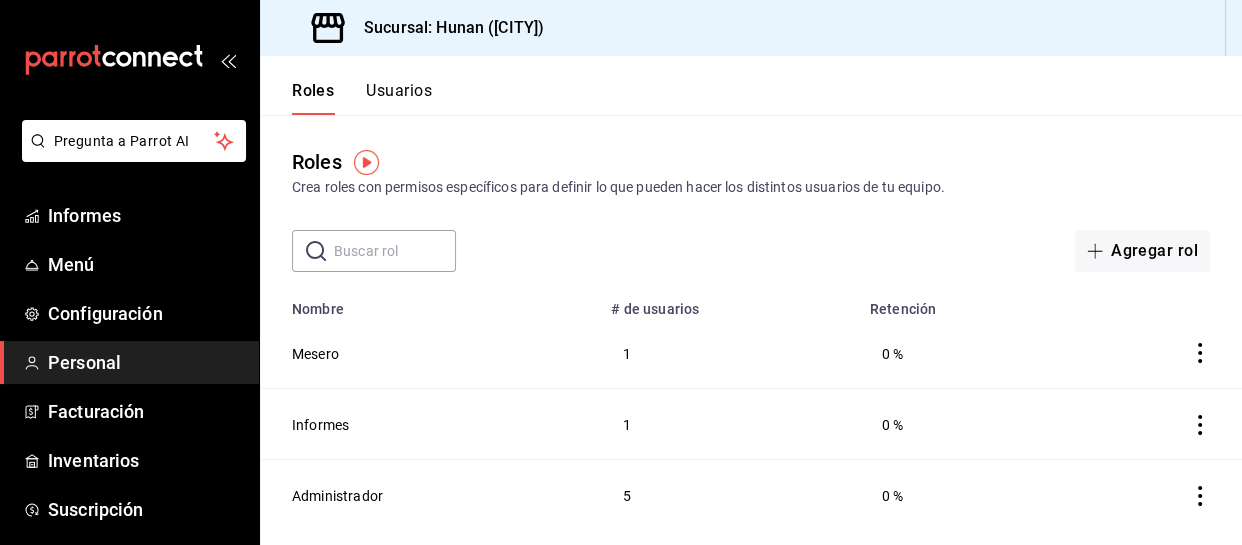 click on "Mesero" at bounding box center (429, 353) 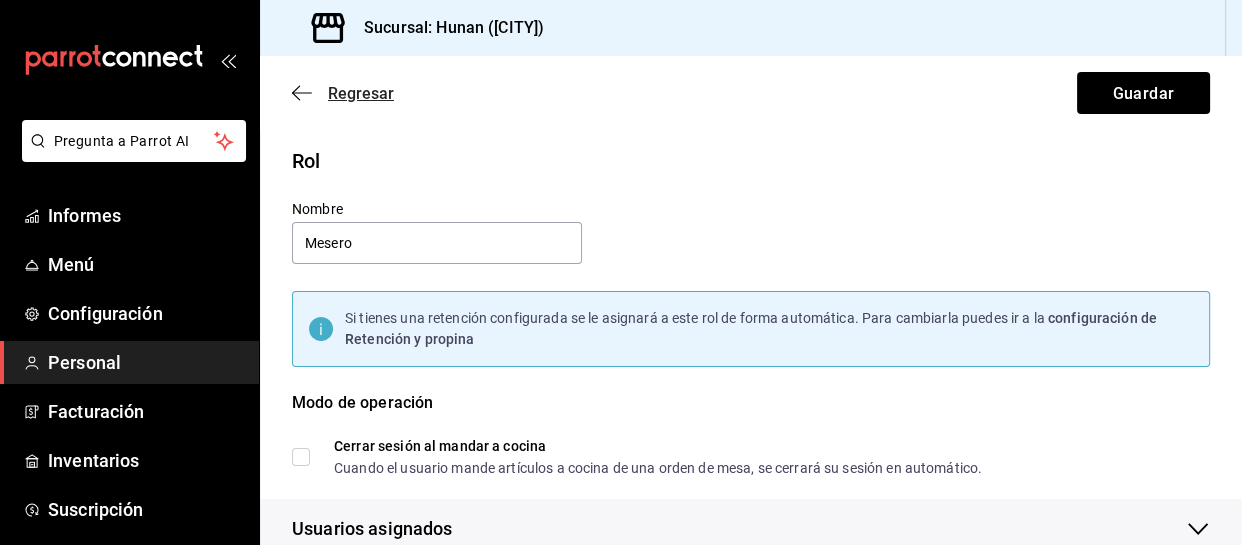 click 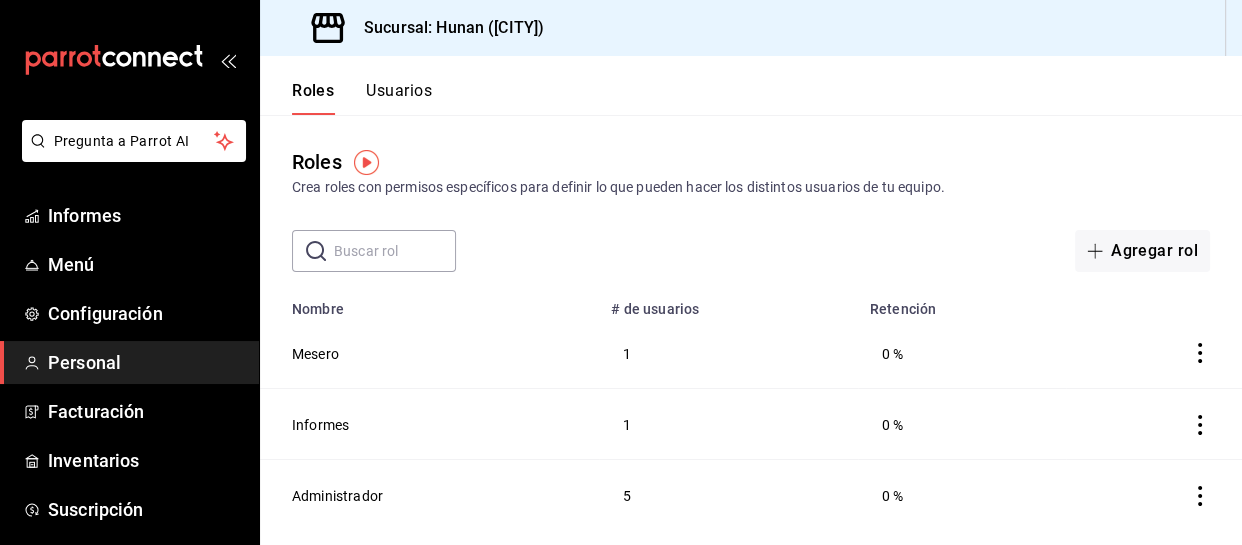 drag, startPoint x: 1236, startPoint y: 32, endPoint x: 1240, endPoint y: 77, distance: 45.17743 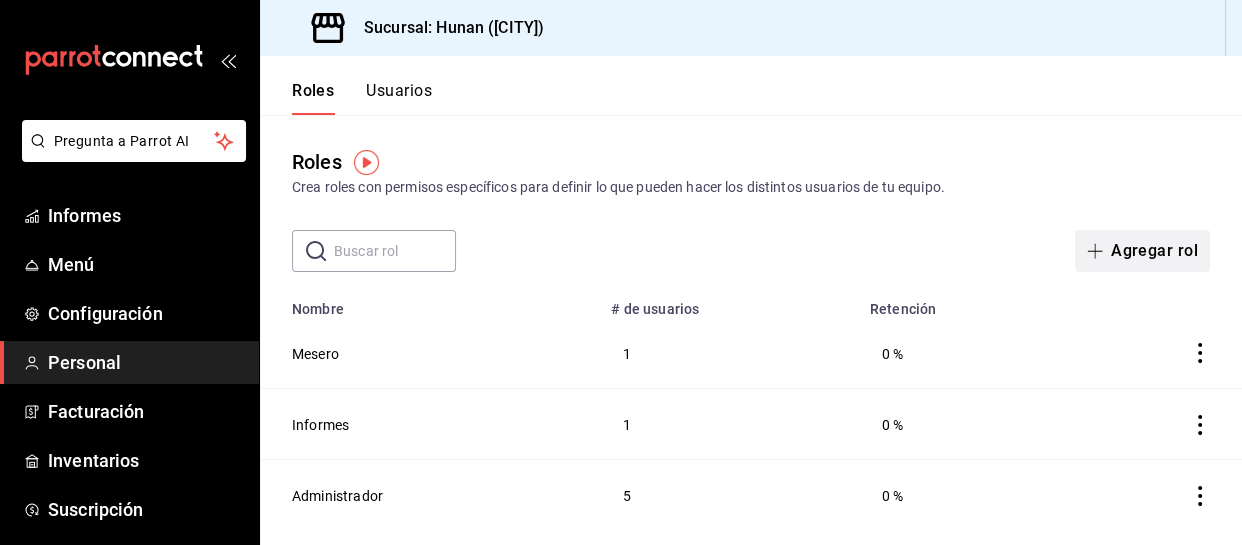 click on "Agregar rol" at bounding box center [1154, 250] 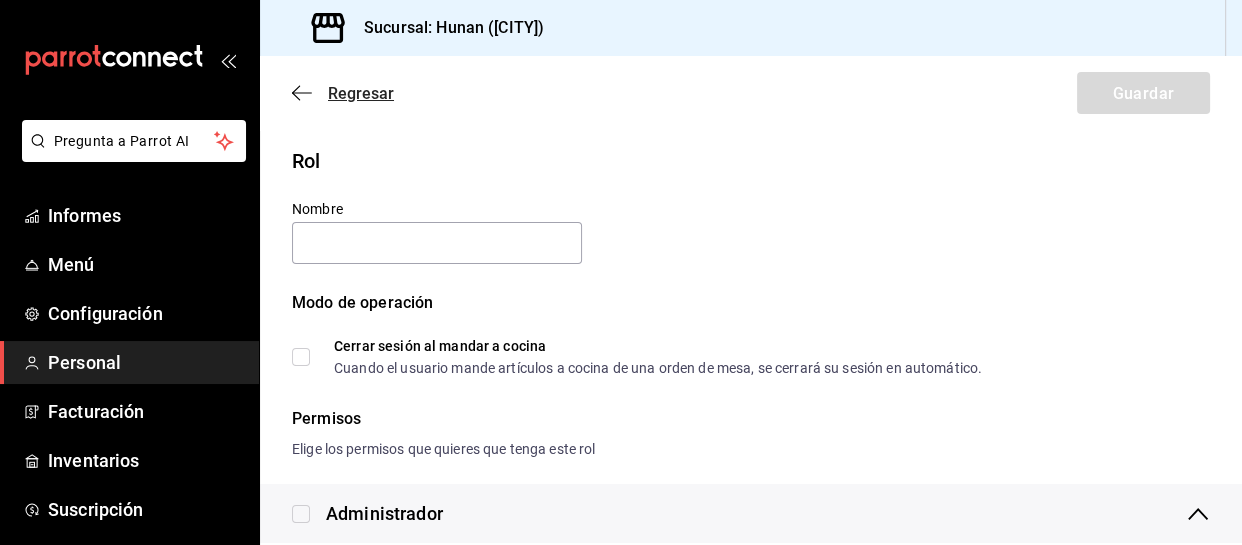 click 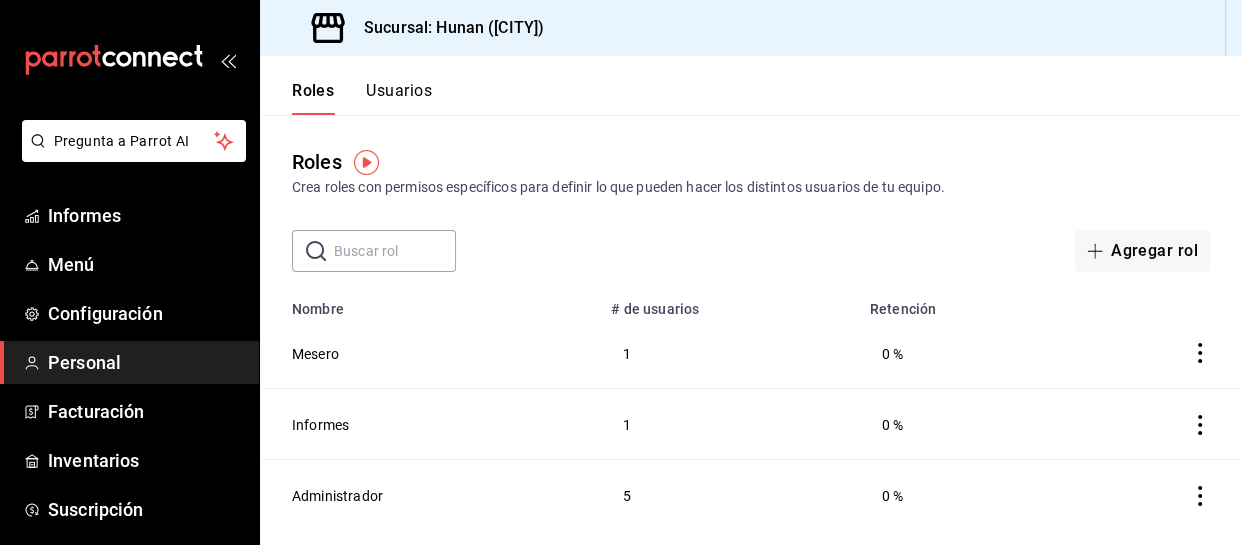 click on "Usuarios" at bounding box center [399, 90] 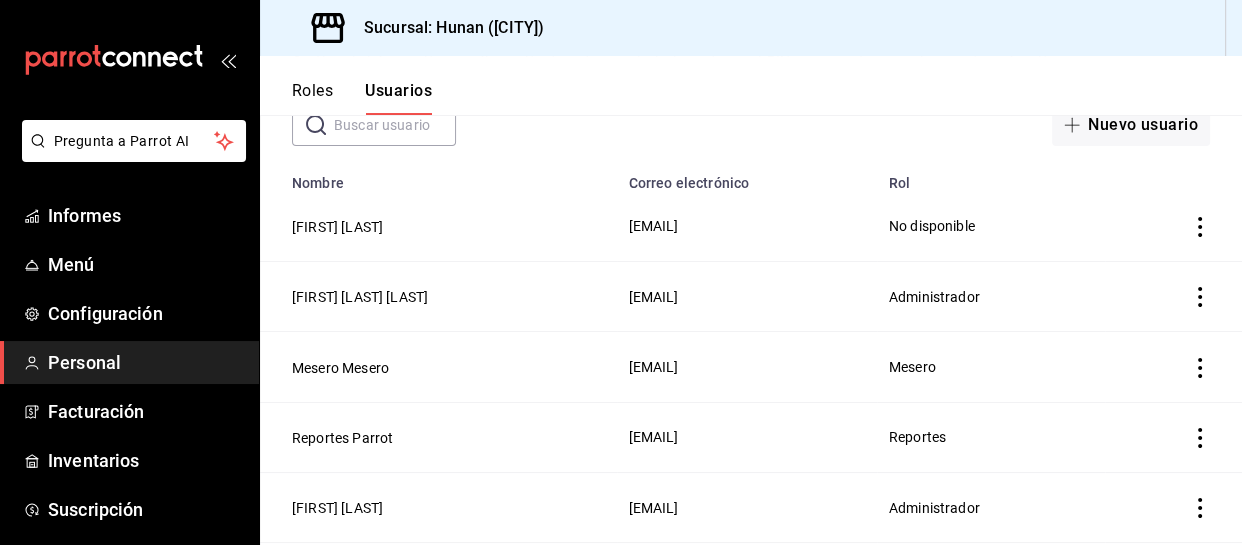 scroll, scrollTop: 131, scrollLeft: 0, axis: vertical 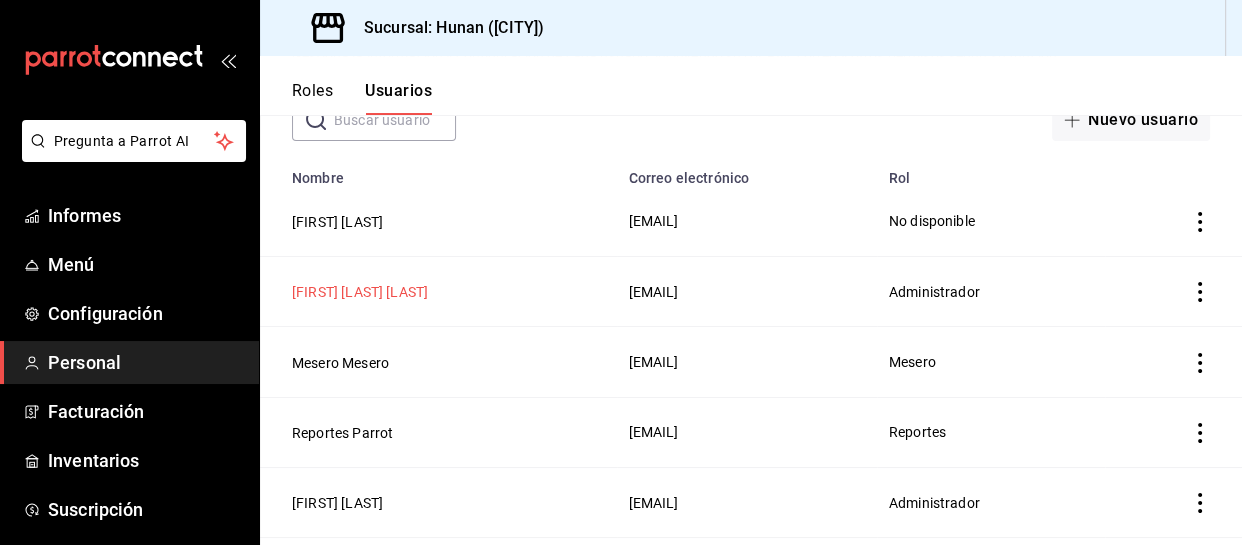 click on "[FIRST] [LAST] [LAST]" at bounding box center [360, 292] 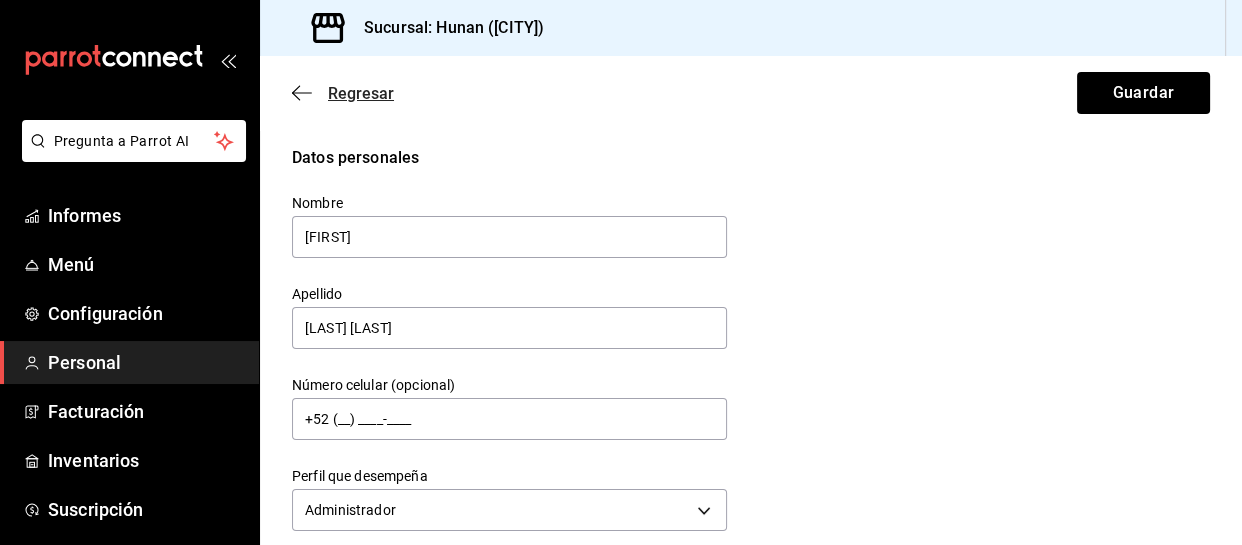 click 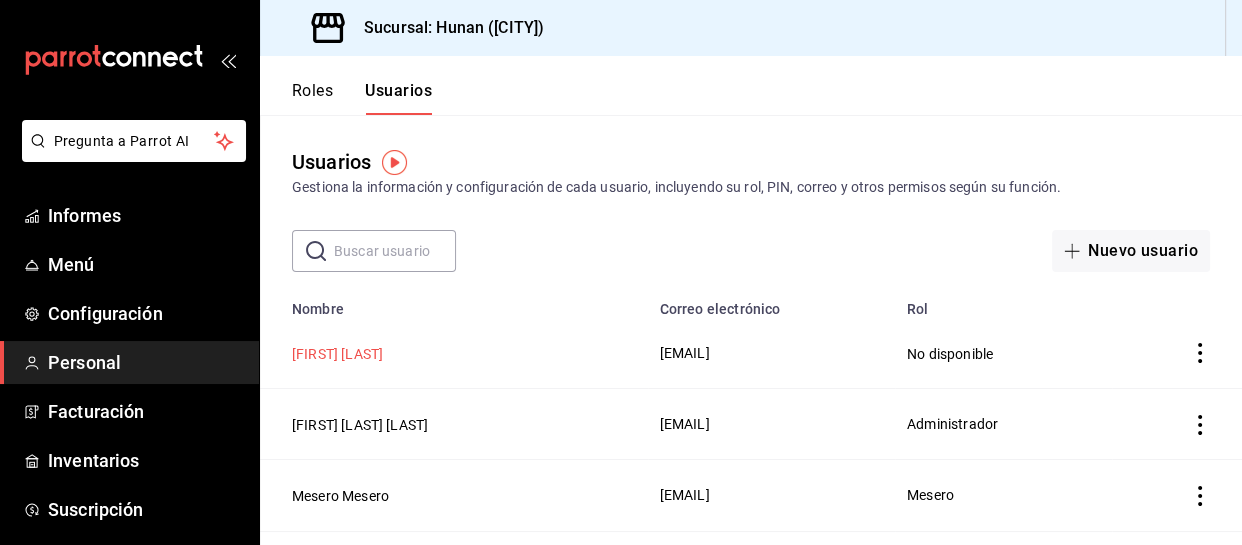 click on "[FIRST] [LAST]" at bounding box center [337, 354] 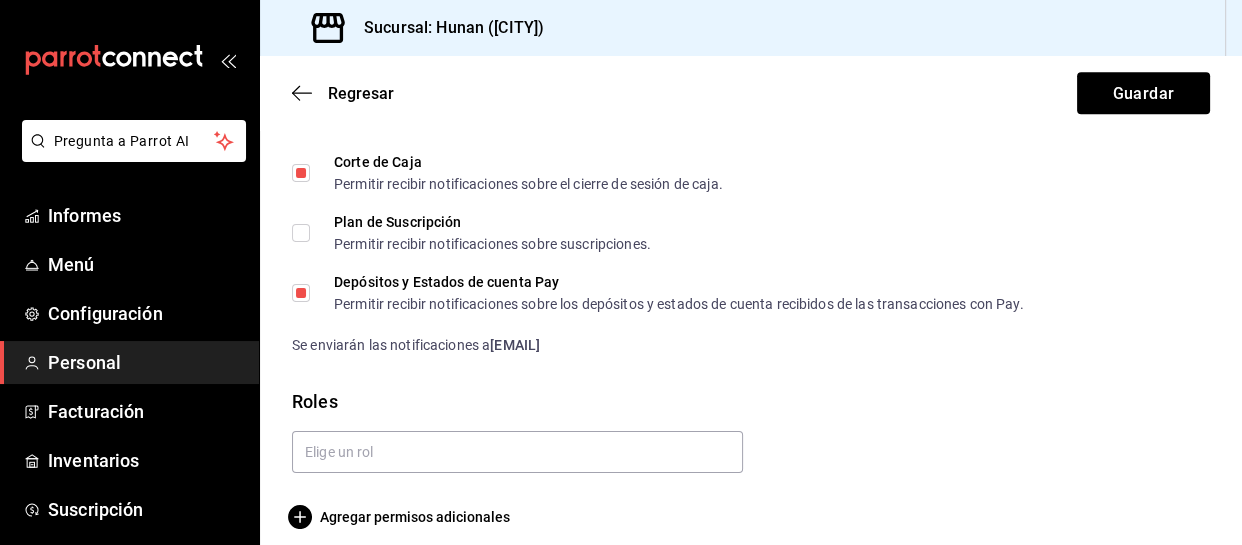 scroll, scrollTop: 1098, scrollLeft: 0, axis: vertical 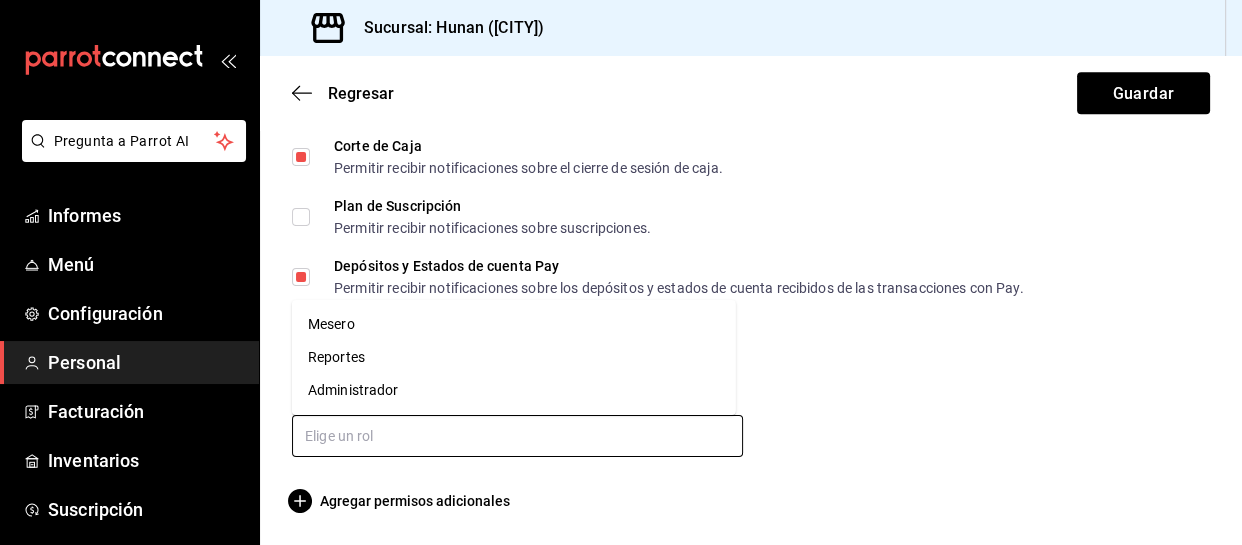 click at bounding box center (517, 436) 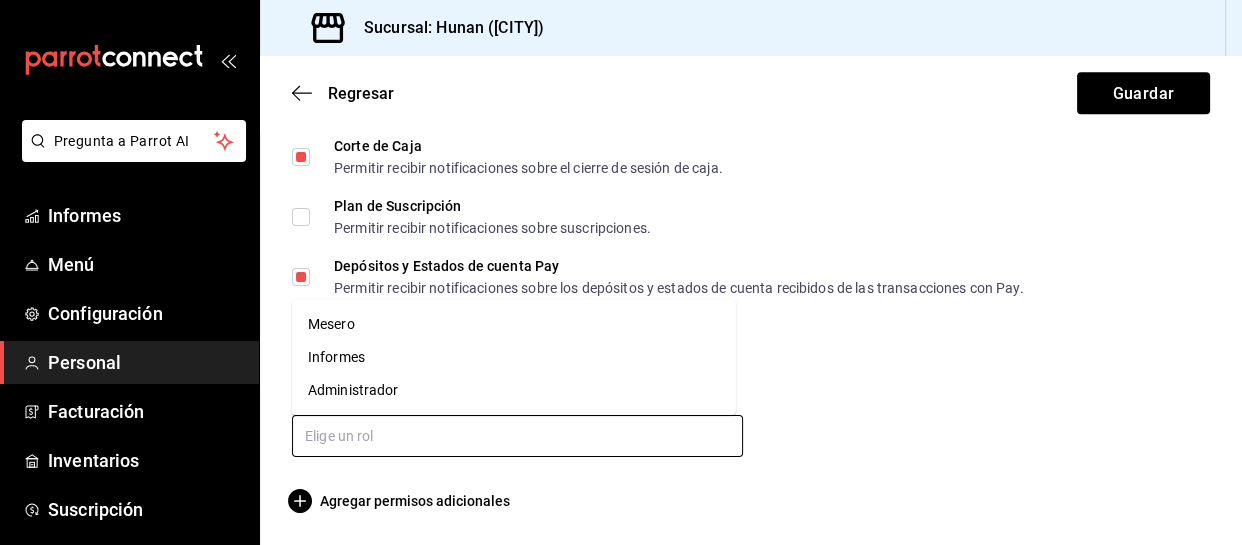 click on "Informes" at bounding box center [514, 357] 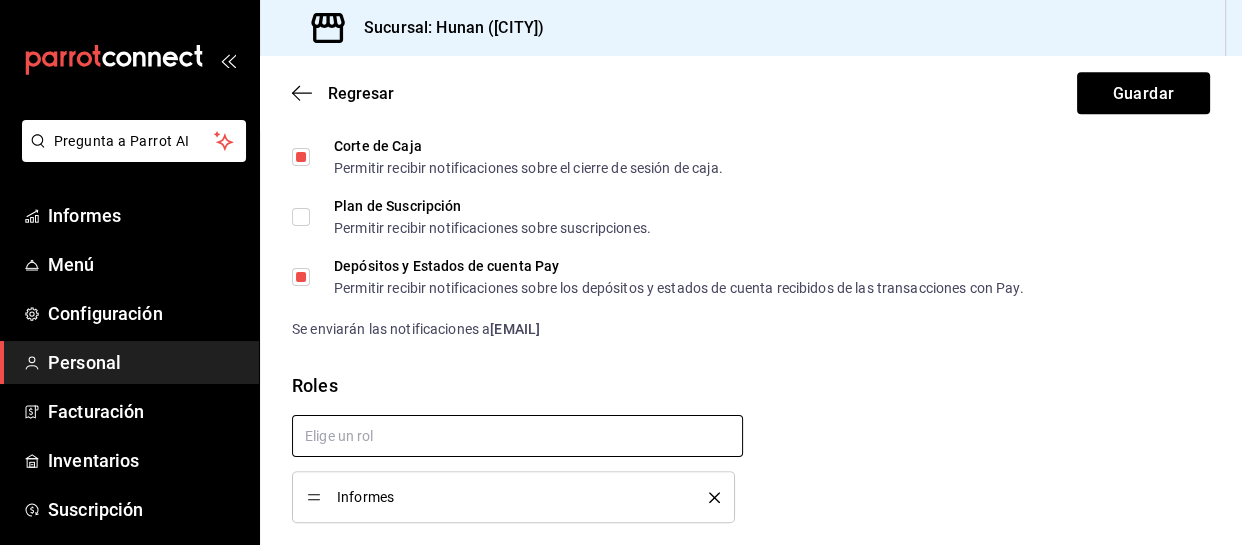 click at bounding box center (517, 436) 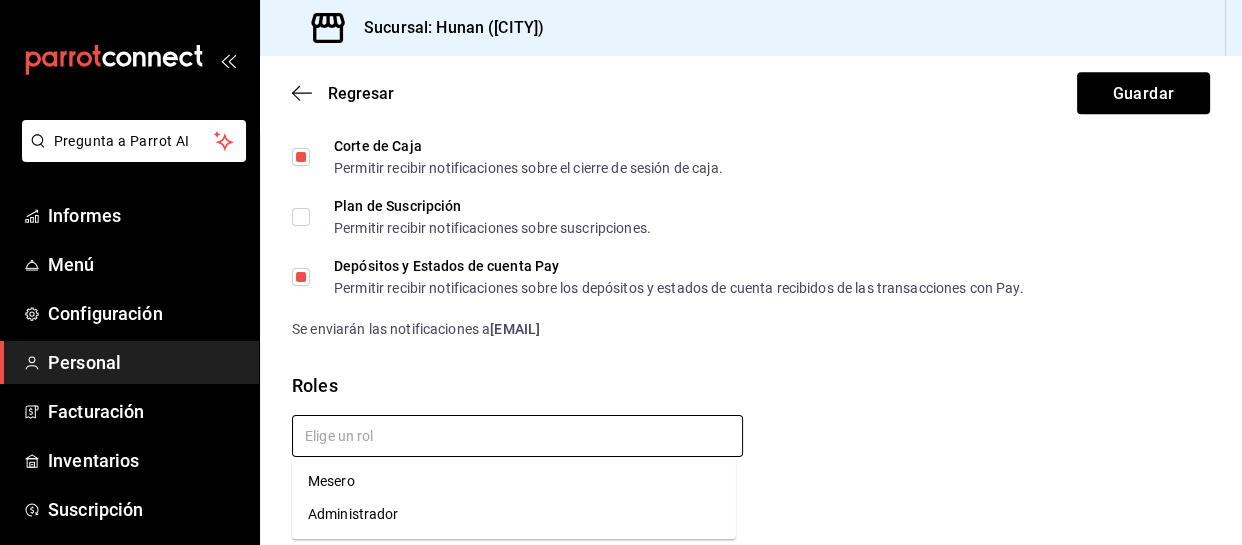 scroll, scrollTop: 1164, scrollLeft: 0, axis: vertical 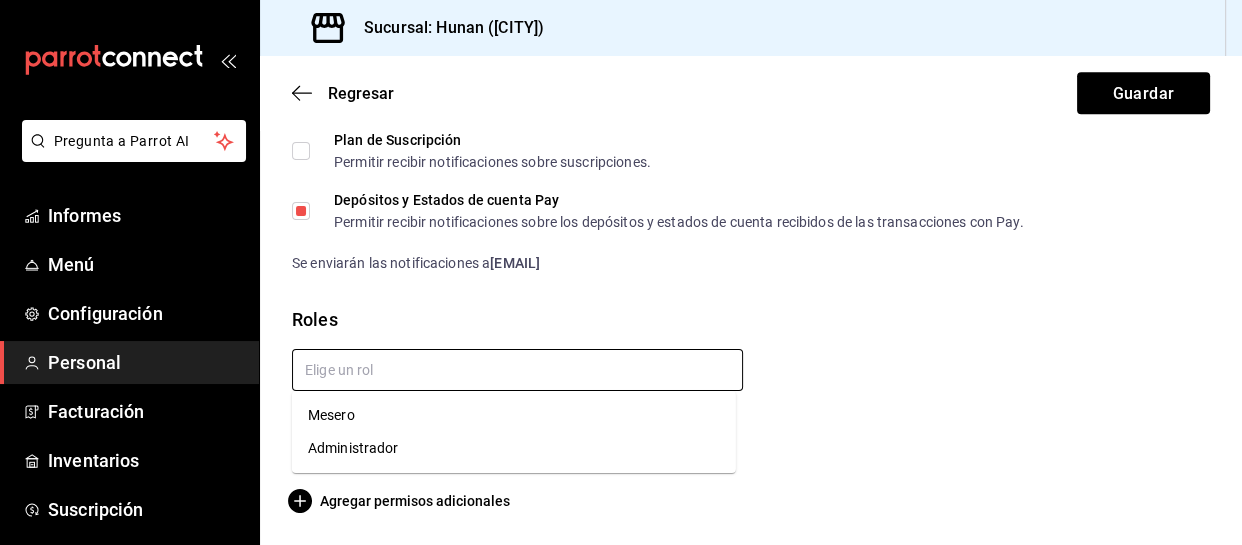 click at bounding box center [517, 370] 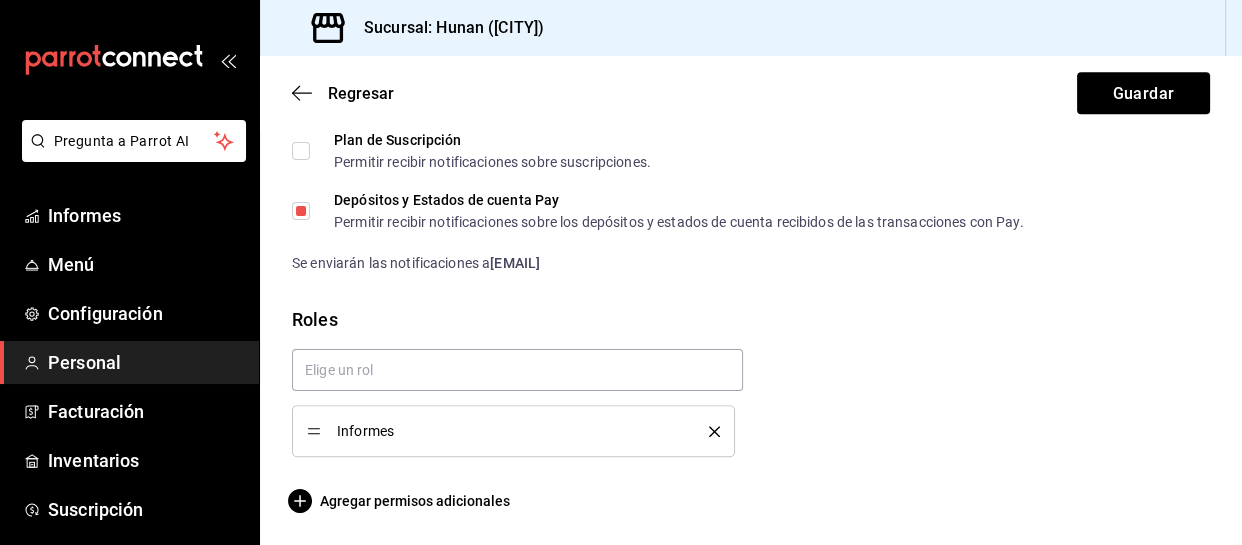 click on "Informes" at bounding box center [513, 431] 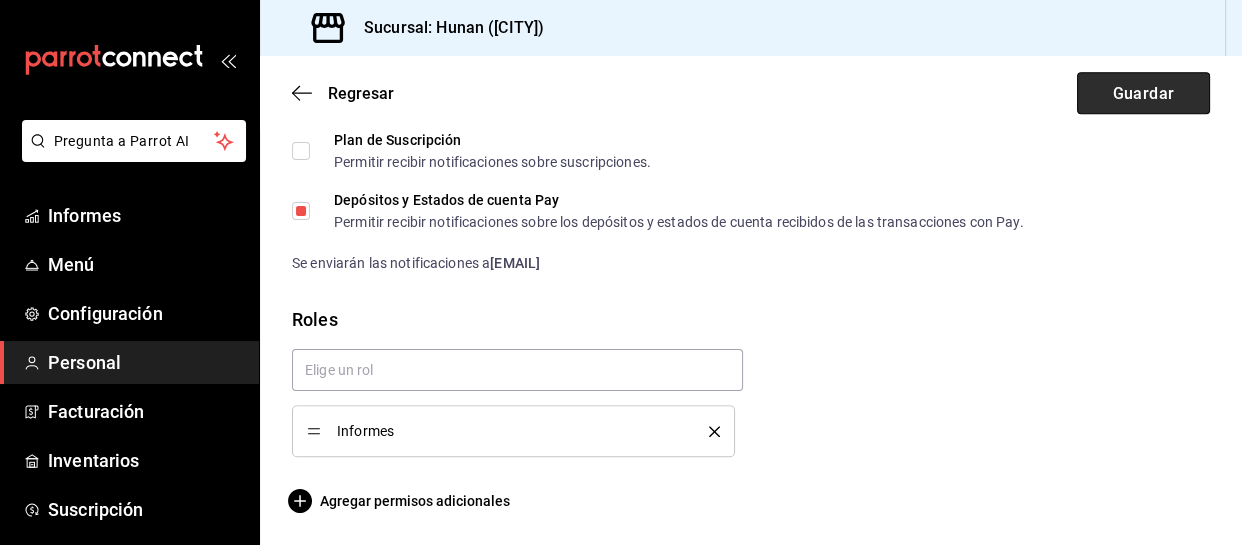 click on "Guardar" at bounding box center (1143, 92) 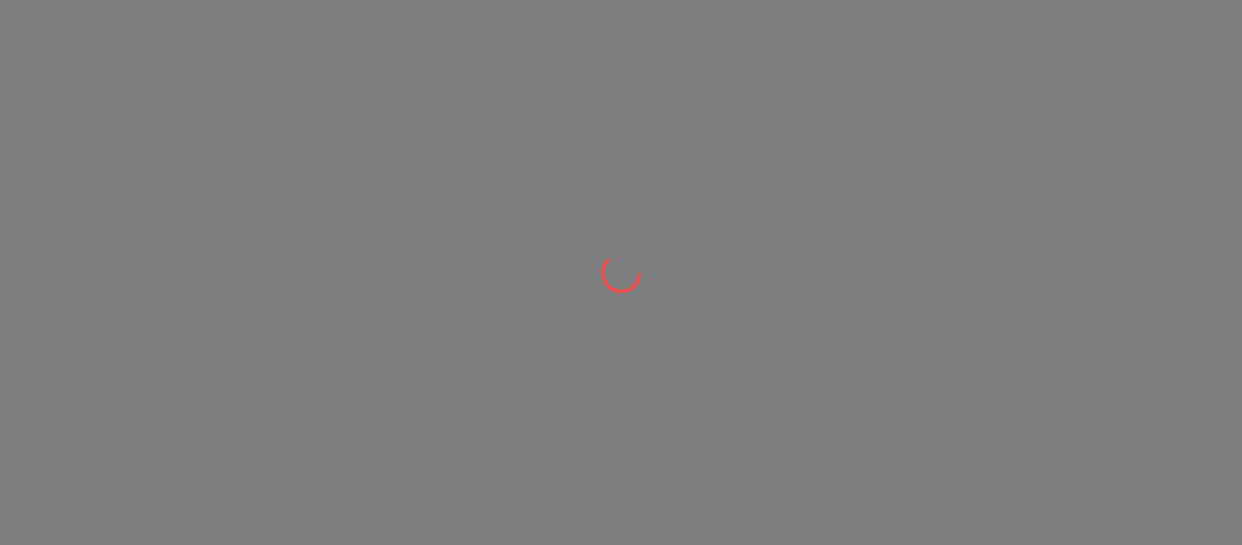 scroll, scrollTop: 0, scrollLeft: 0, axis: both 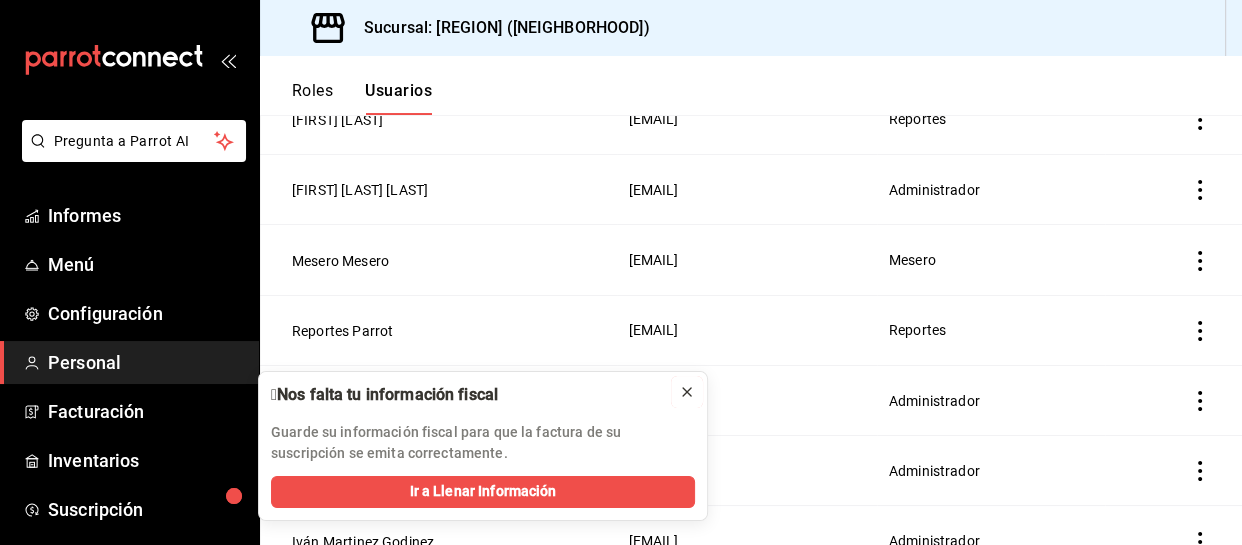 click 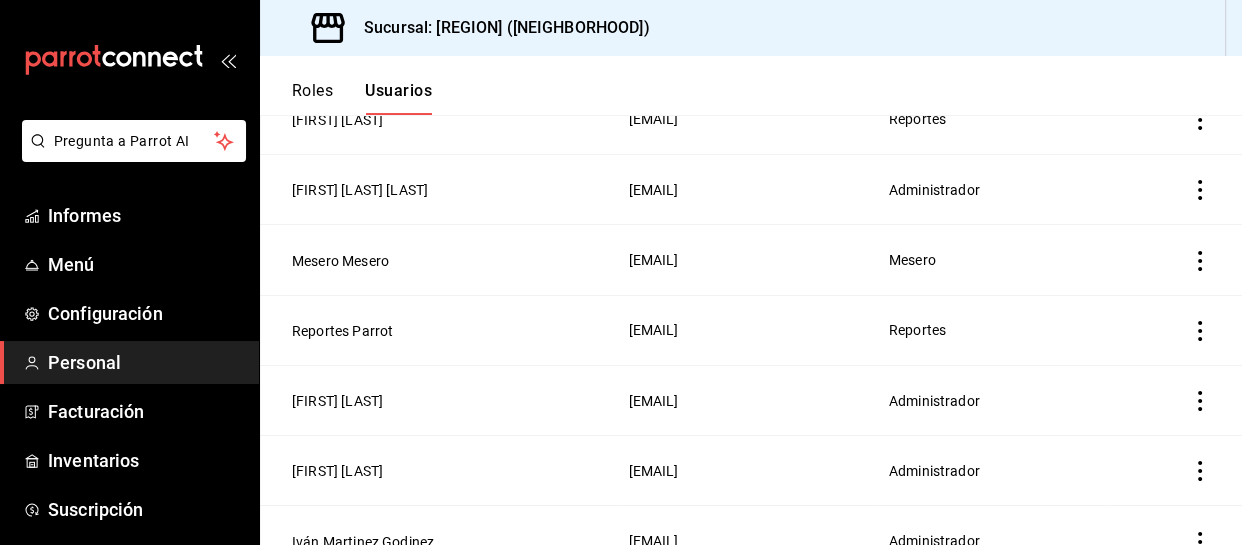 click 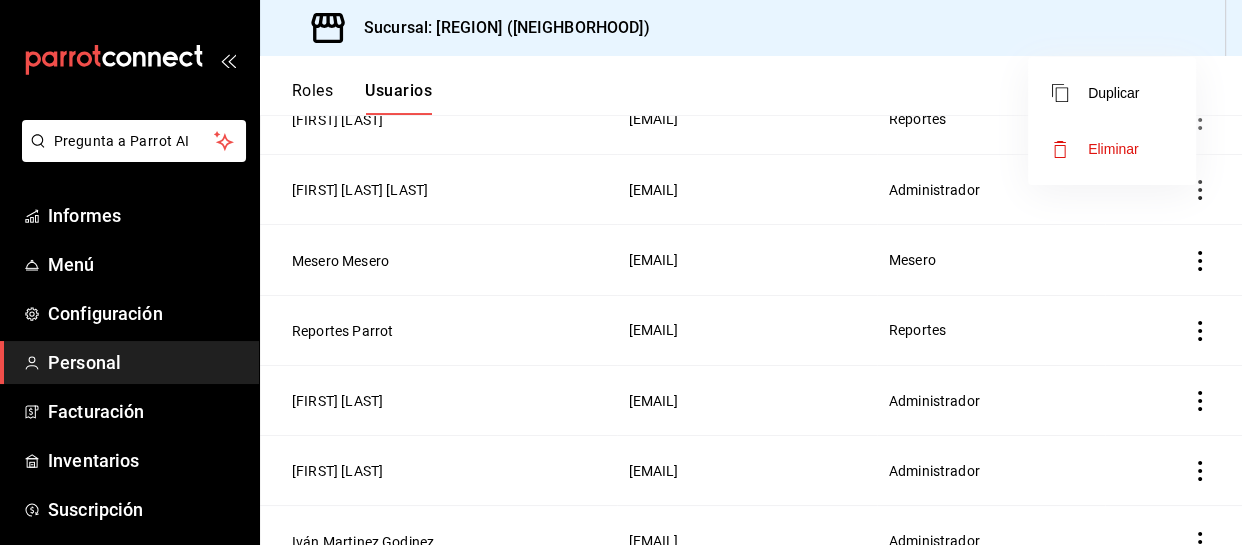 click on "Eliminar" at bounding box center [1113, 149] 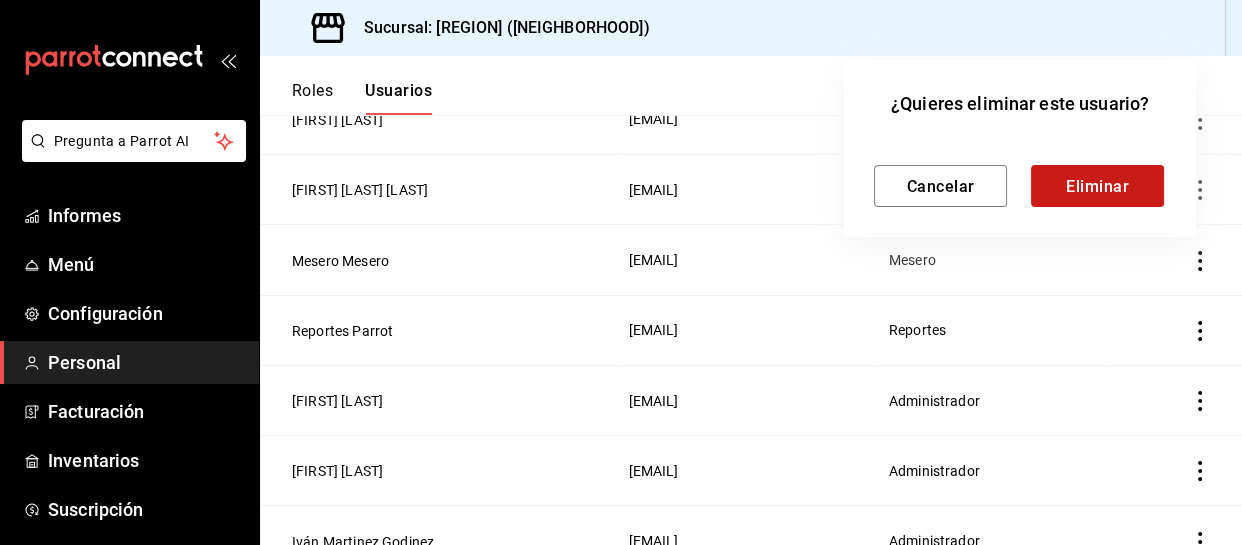 click on "Eliminar" at bounding box center [1097, 186] 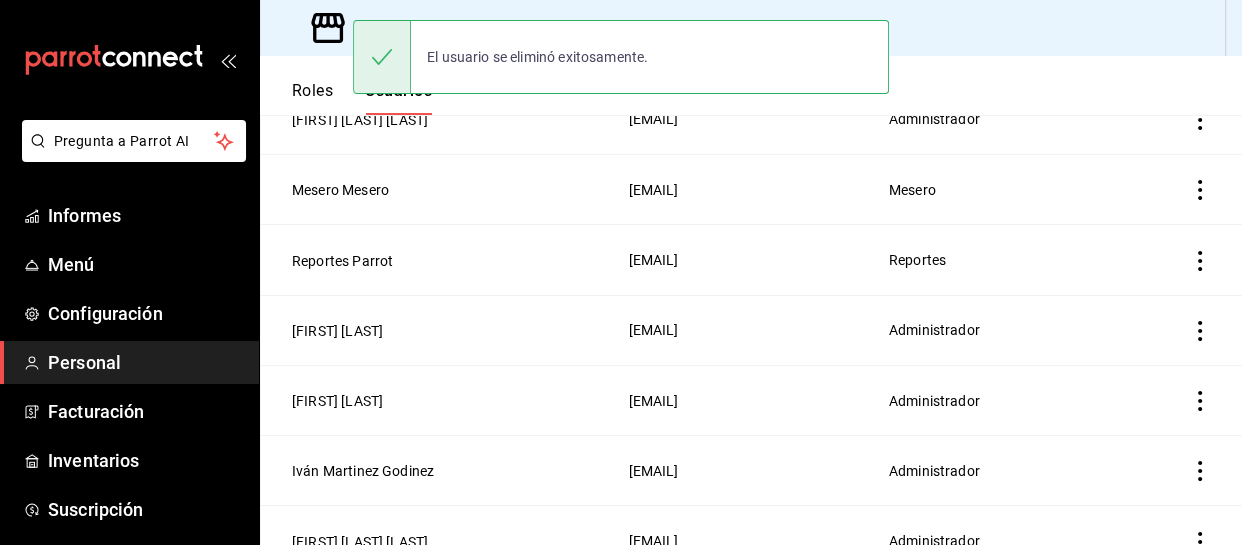 click 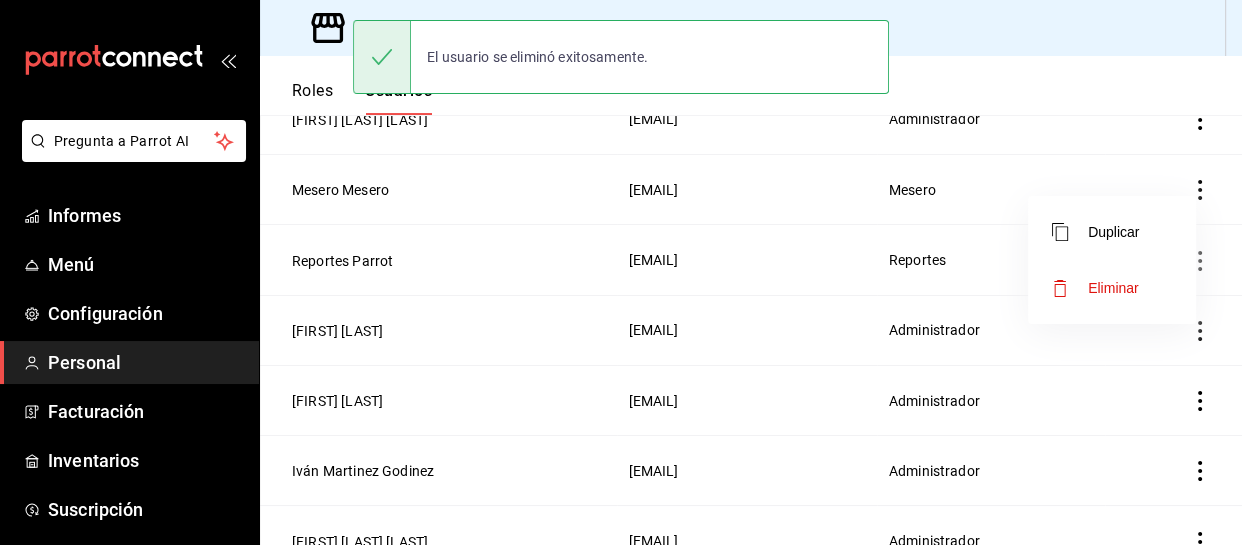 click on "Eliminar" at bounding box center (1112, 288) 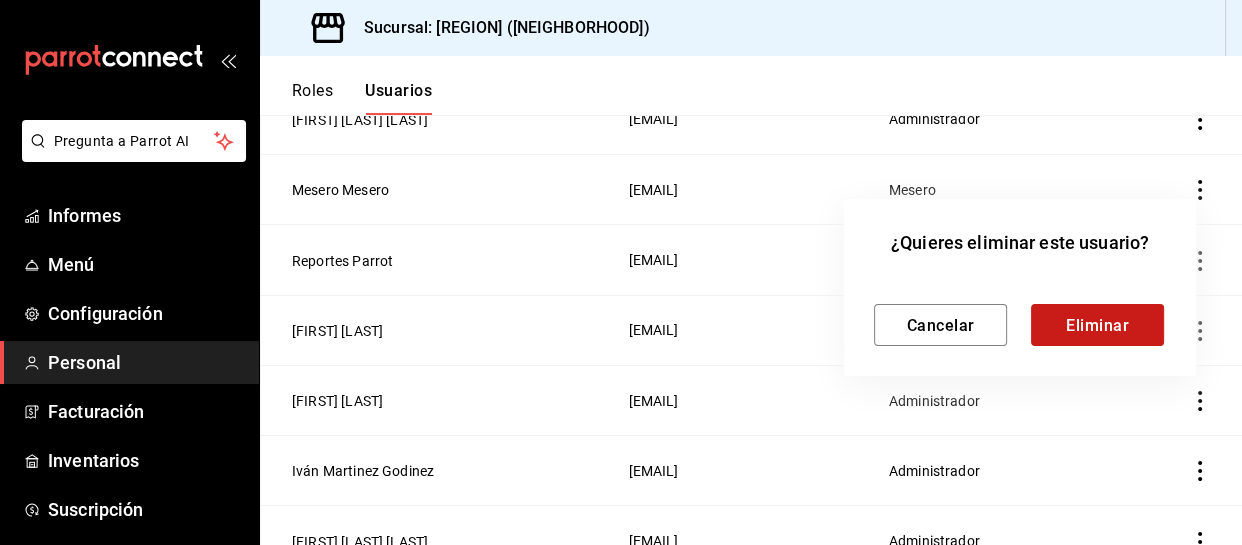 click on "Eliminar" at bounding box center [1097, 324] 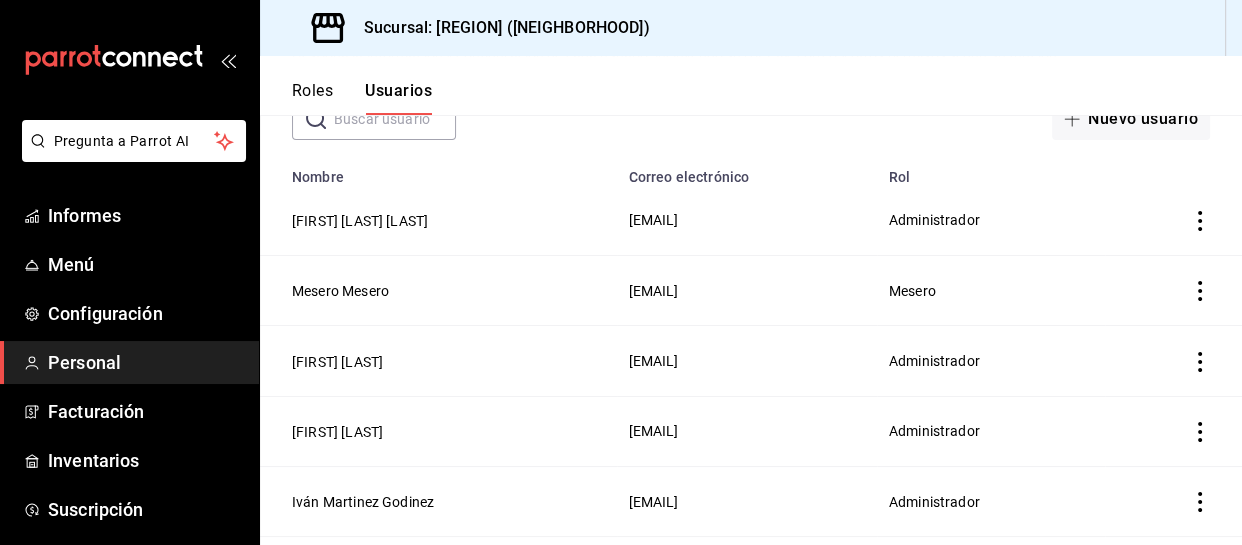 scroll, scrollTop: 85, scrollLeft: 0, axis: vertical 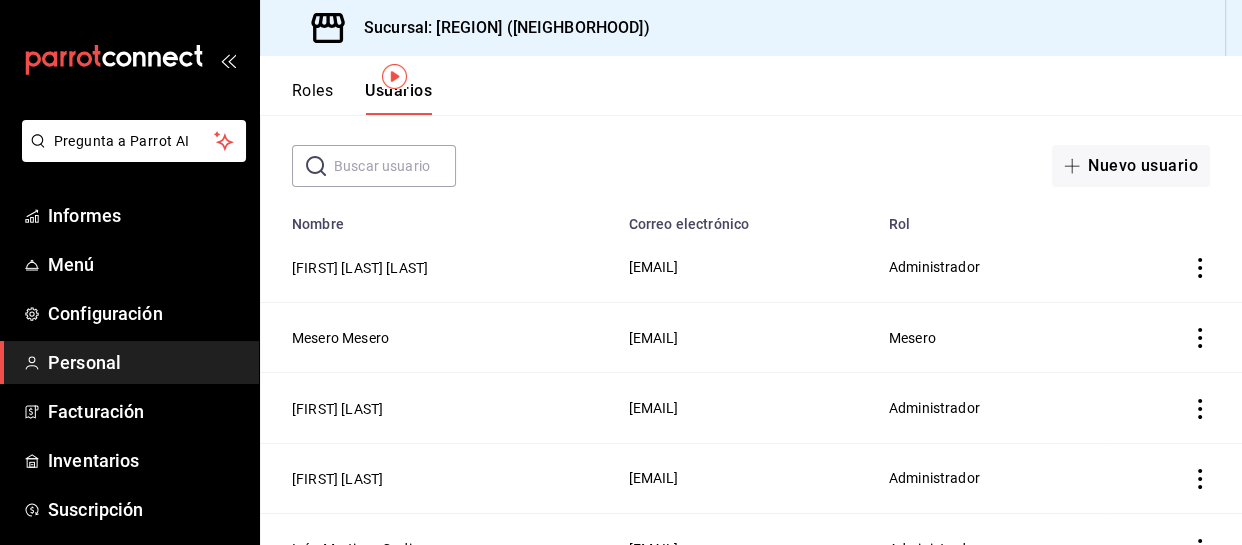 click on "Roles" at bounding box center (312, 90) 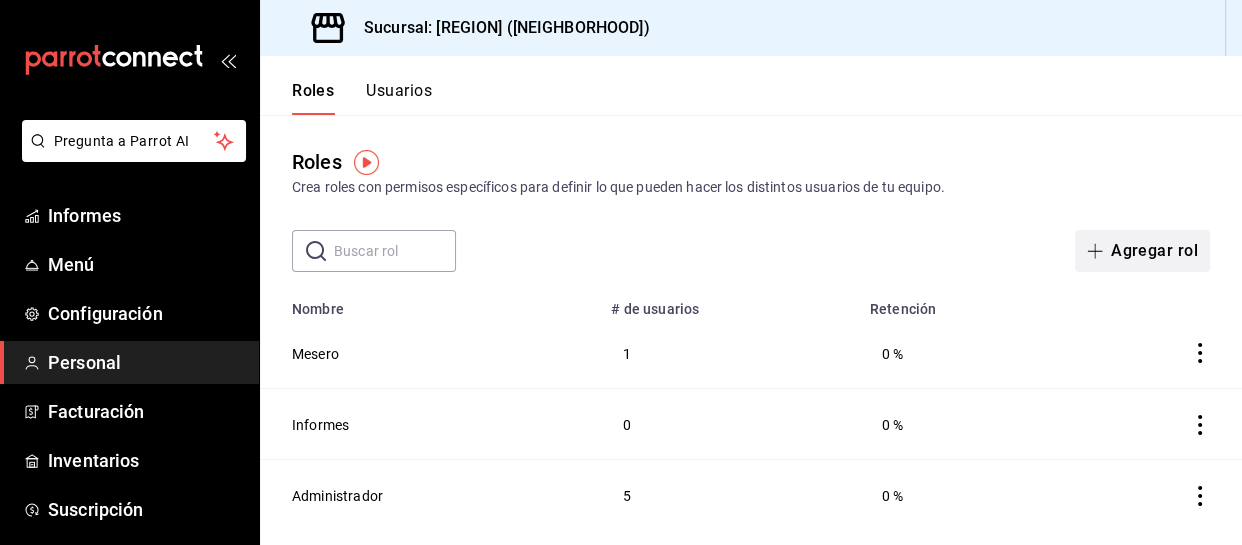 click on "Agregar rol" at bounding box center [1154, 250] 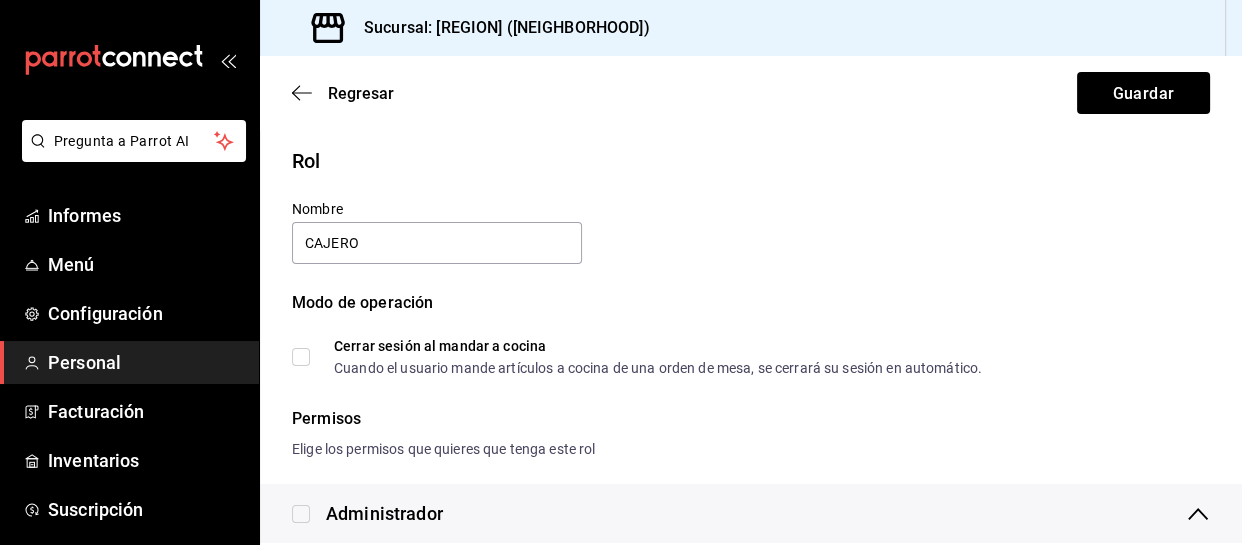 scroll, scrollTop: 212, scrollLeft: 0, axis: vertical 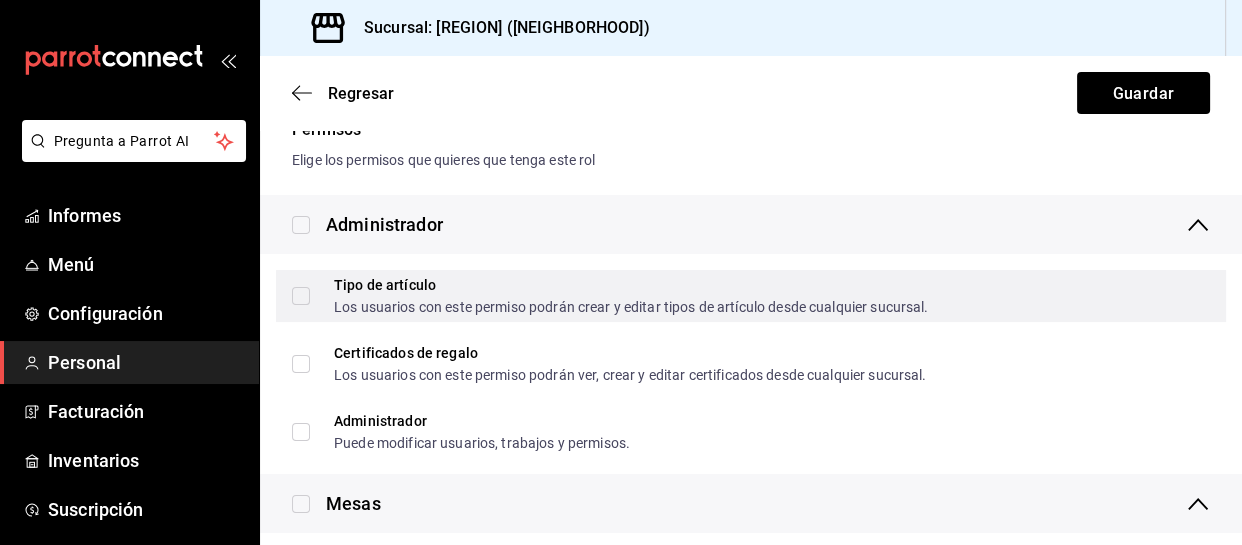 type on "CAJERO" 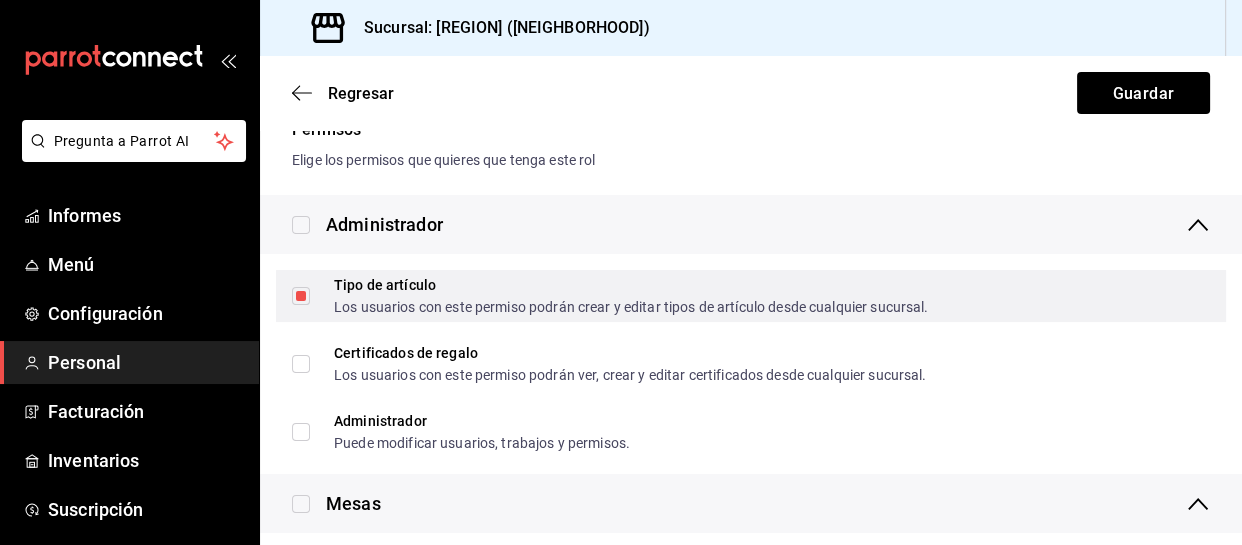 click on "Tipo de artículo Los usuarios con este permiso podrán crear y editar tipos de artículo desde cualquier sucursal." at bounding box center (301, 296) 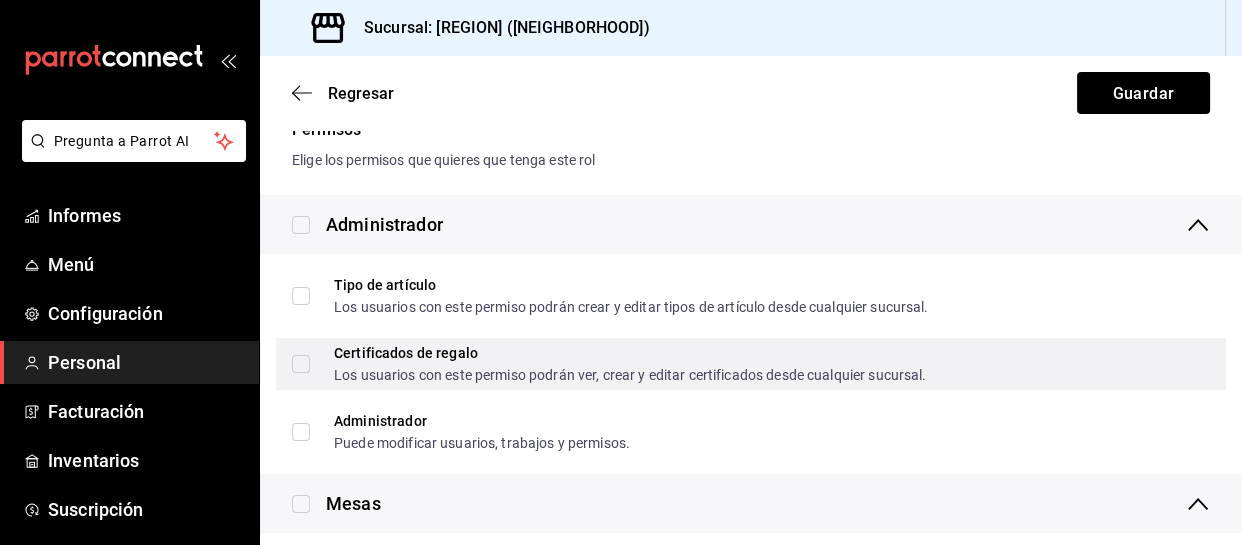 click on "Certificados de regalo Los usuarios con este permiso podrán ver, crear y editar certificados desde cualquier sucursal." at bounding box center (751, 364) 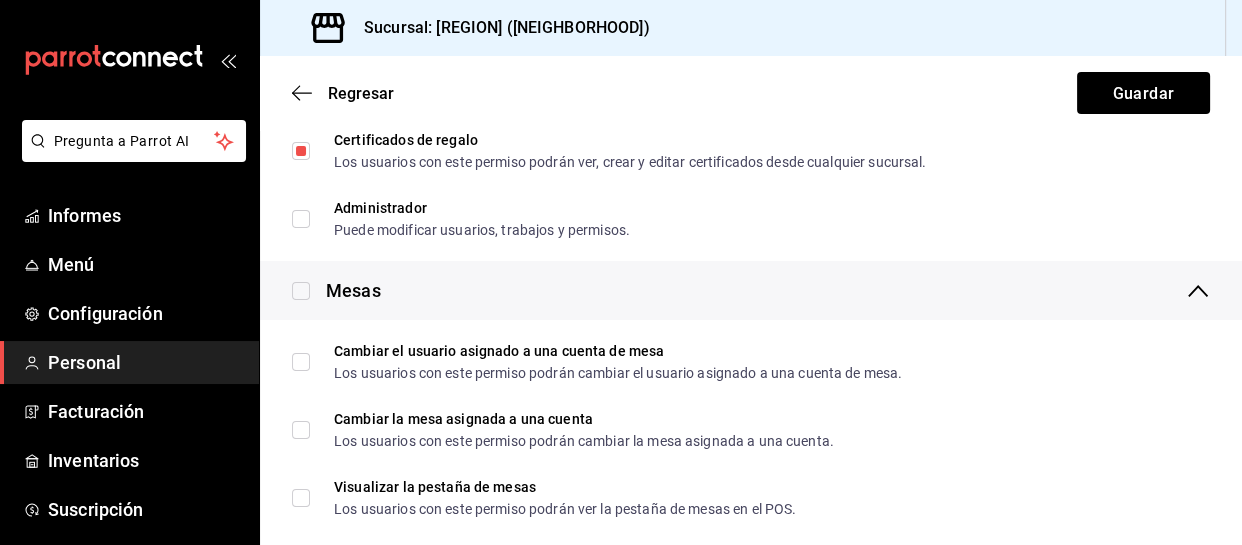scroll, scrollTop: 536, scrollLeft: 0, axis: vertical 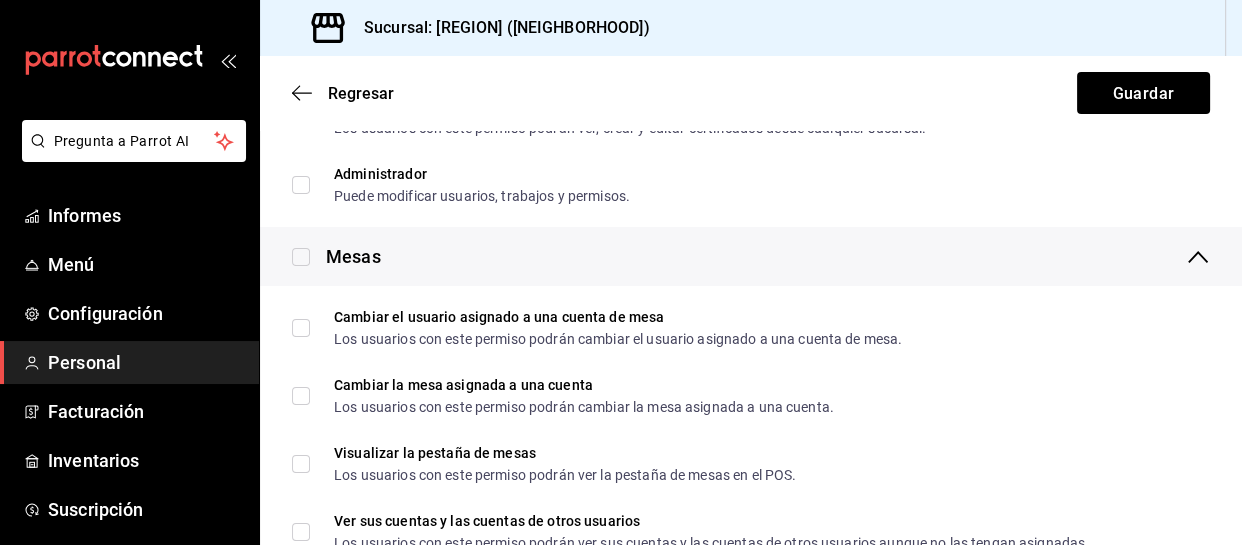 drag, startPoint x: 306, startPoint y: 259, endPoint x: 303, endPoint y: 272, distance: 13.341664 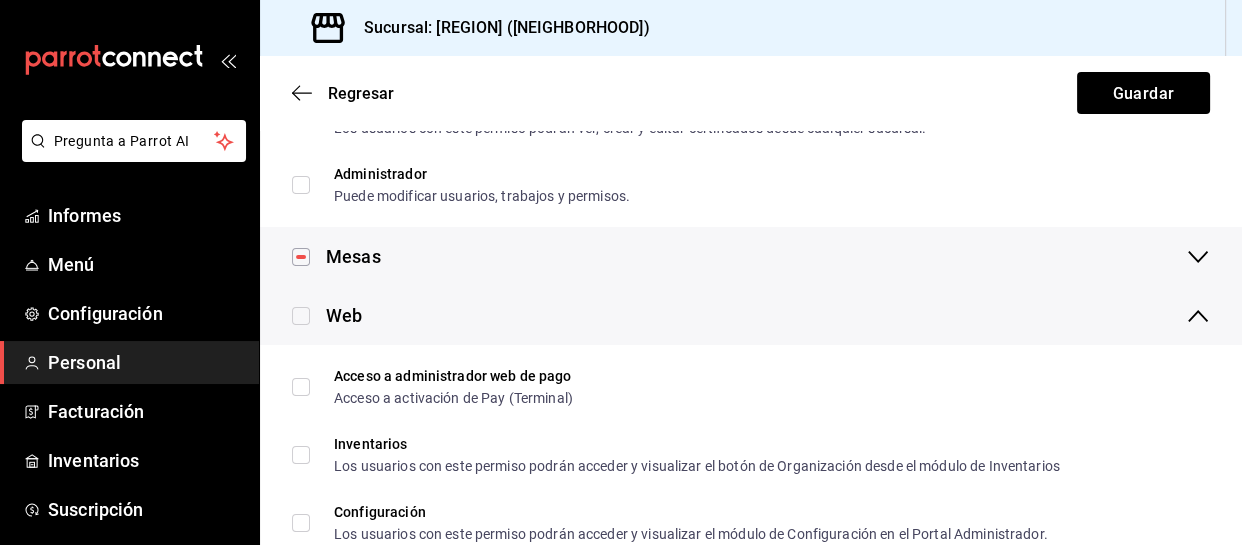 click 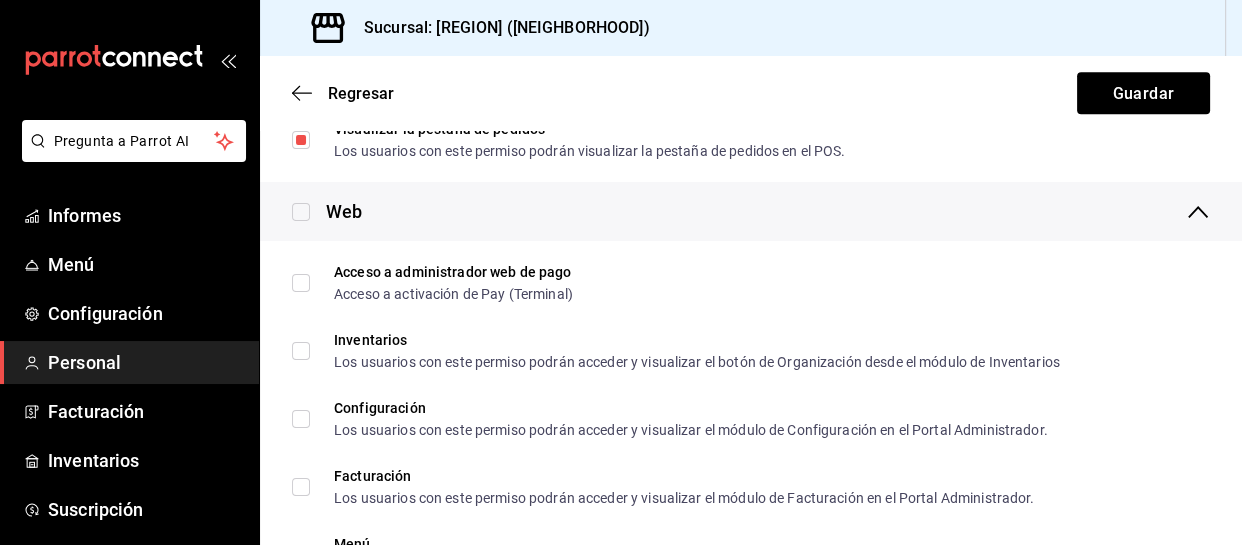scroll, scrollTop: 1123, scrollLeft: 0, axis: vertical 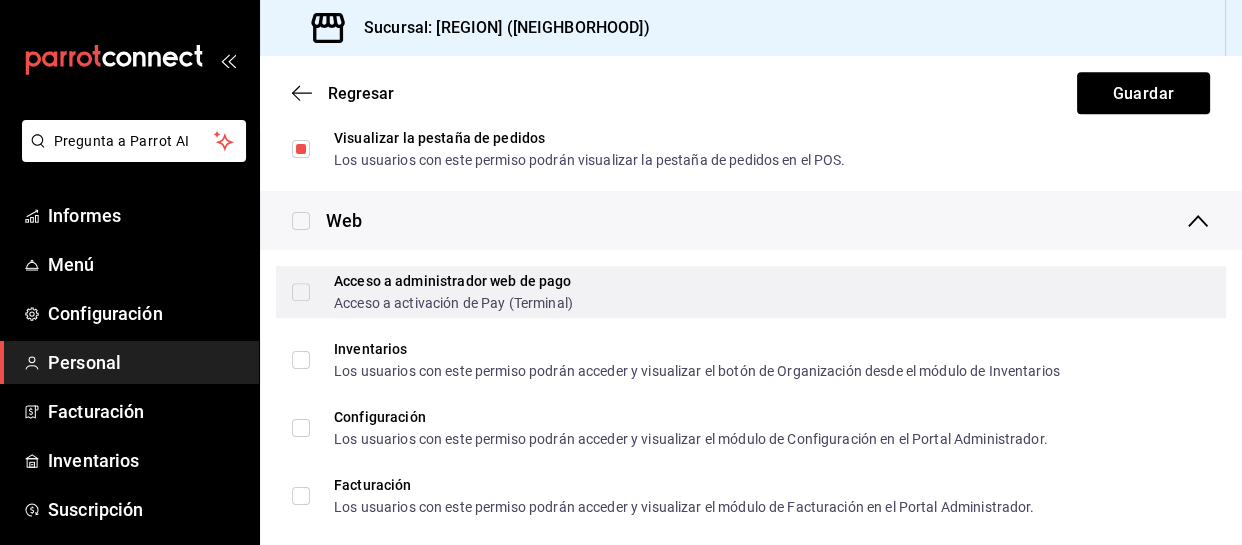 click on "Acceso a administrador web de pago Acceso a activación de Pay (Terminal)" at bounding box center [301, 292] 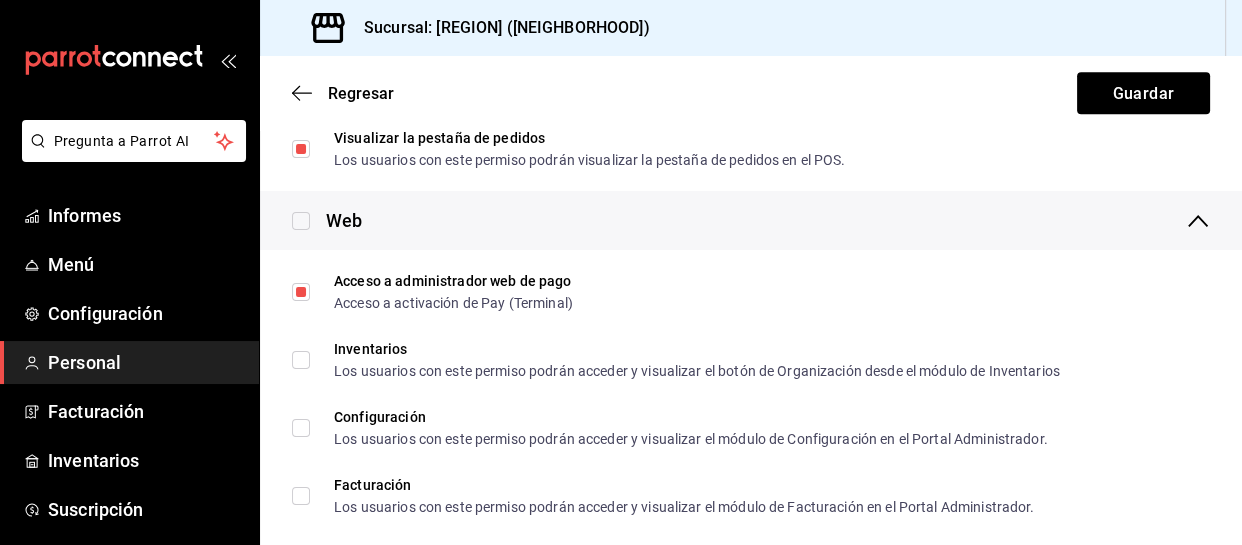 scroll, scrollTop: 1337, scrollLeft: 0, axis: vertical 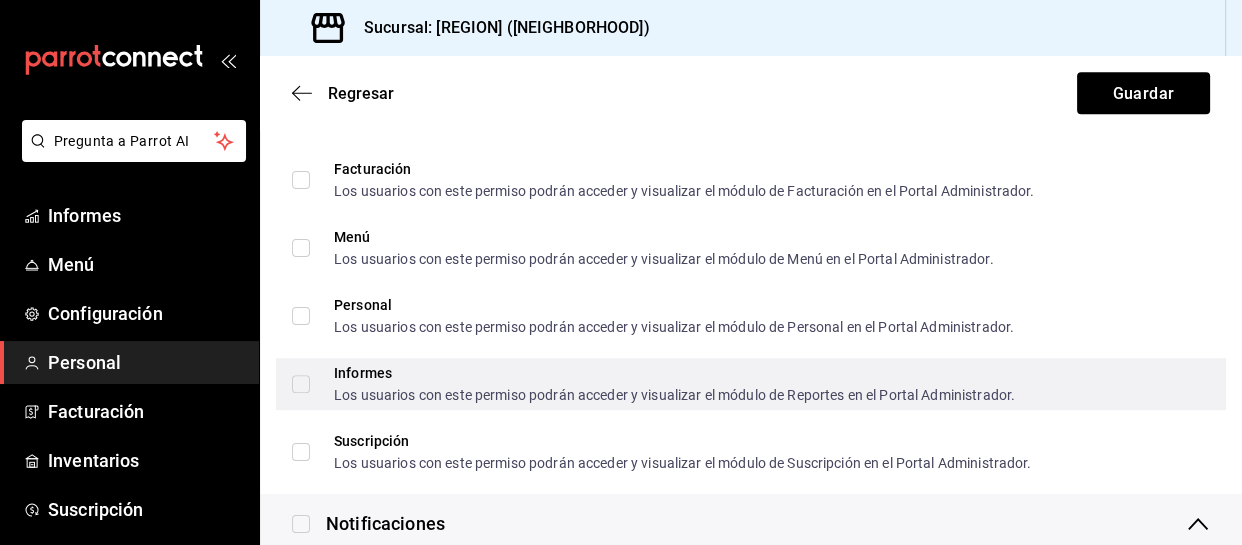 click on "Informes Los usuarios con este permiso podrán acceder y visualizar el módulo de Reportes en el Portal Administrador." at bounding box center [662, 384] 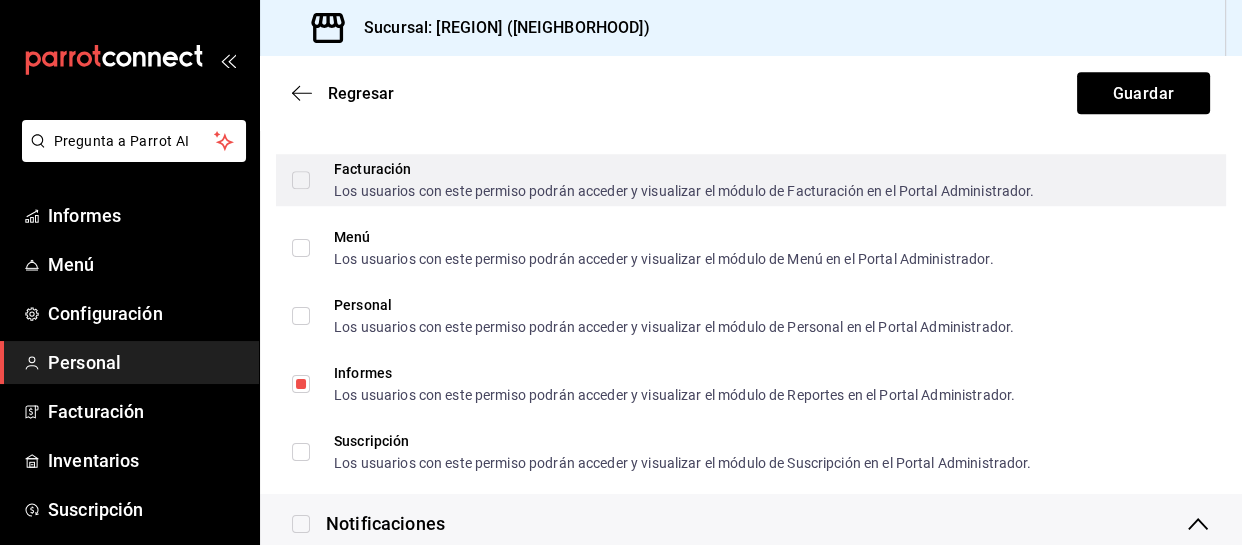 click on "Facturación Los usuarios con este permiso podrán acceder y visualizar el módulo de Facturación en el Portal Administrador." at bounding box center (301, 180) 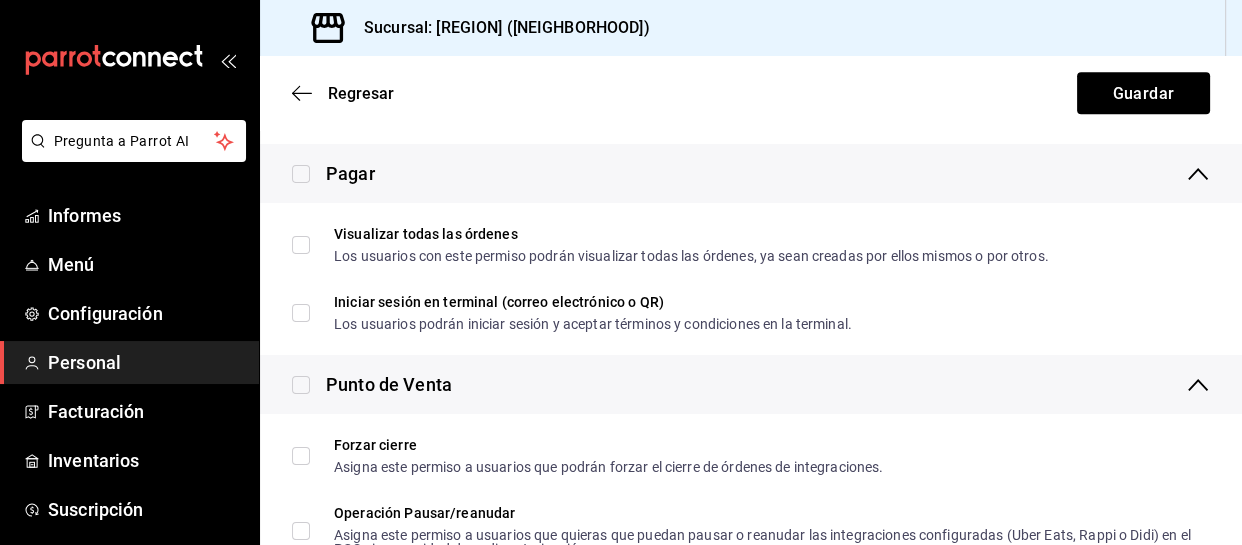 scroll, scrollTop: 2010, scrollLeft: 0, axis: vertical 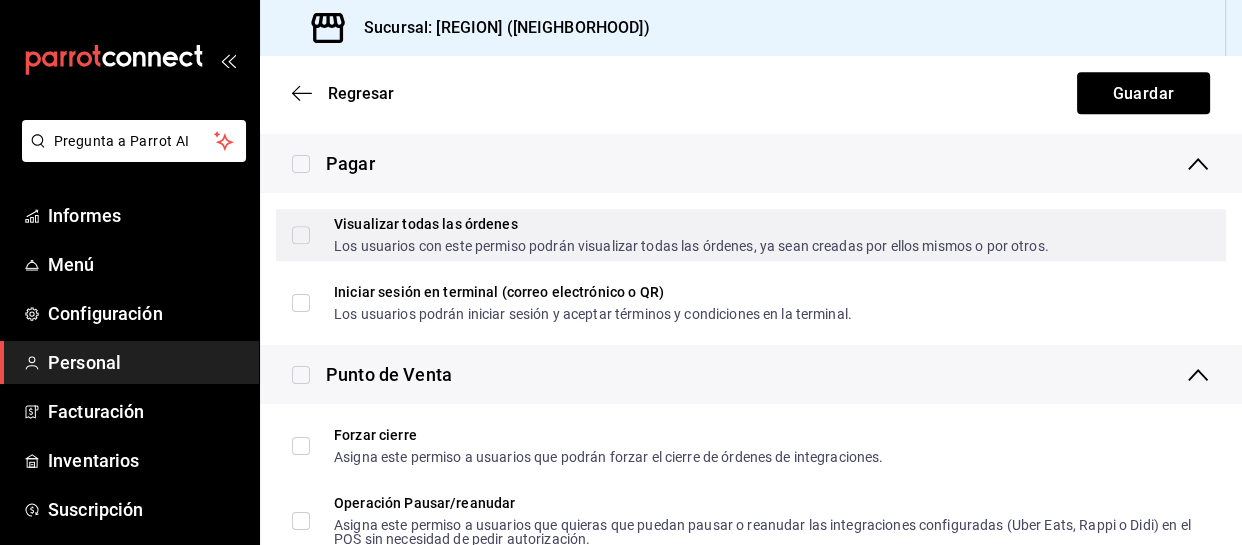 click on "Visualizar todas las órdenes Los usuarios con este permiso podrán visualizar todas las órdenes, ya sean creadas por ellos mismos o por otros." at bounding box center [301, 235] 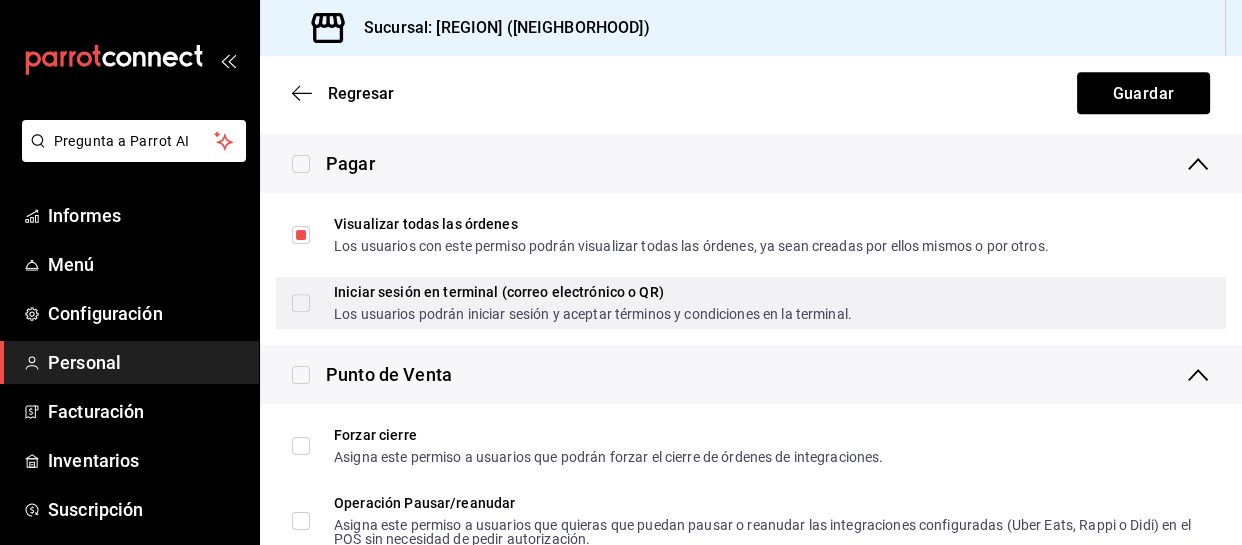 click on "Iniciar sesión en terminal (correo electrónico o QR) Los usuarios podrán iniciar sesión y aceptar términos y condiciones en la terminal." at bounding box center (301, 303) 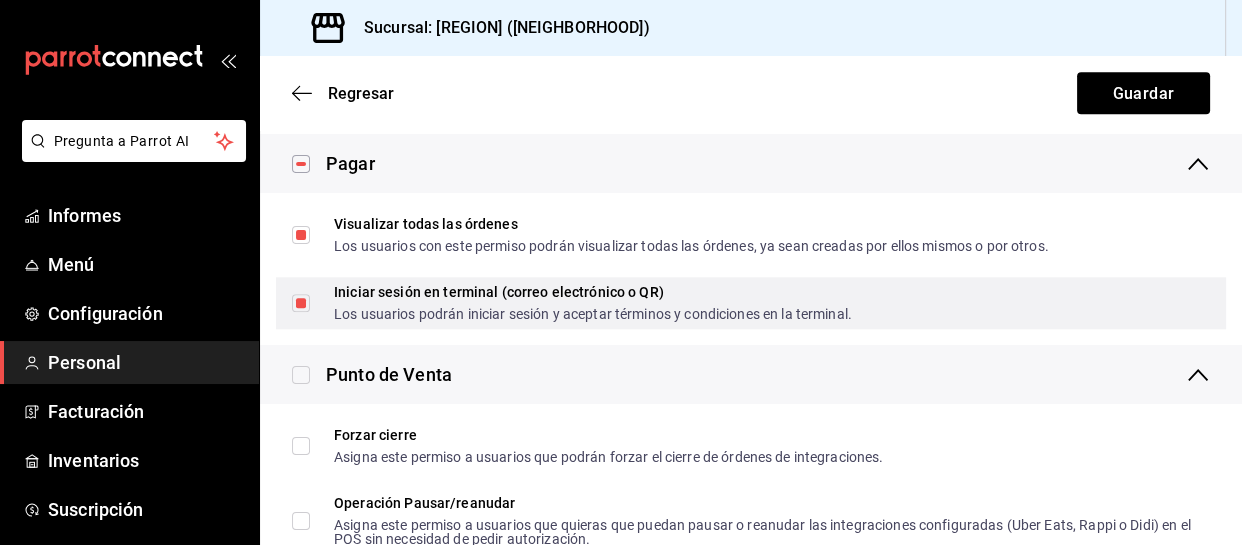 click on "Iniciar sesión en terminal (correo electrónico o QR) Los usuarios podrán iniciar sesión y aceptar términos y condiciones en la terminal." at bounding box center [301, 303] 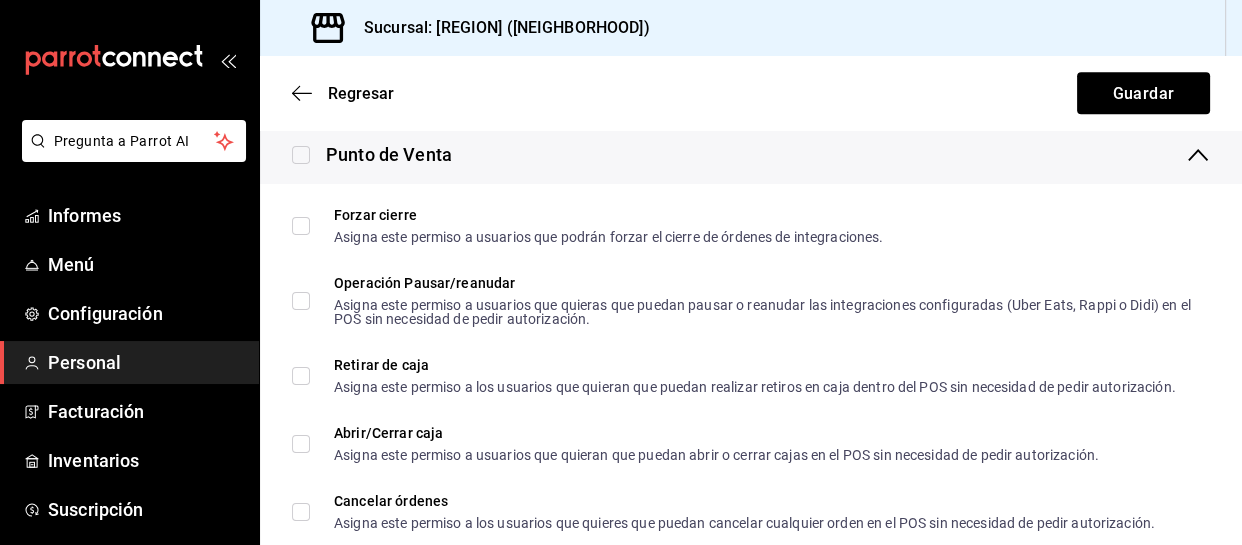 scroll, scrollTop: 2240, scrollLeft: 0, axis: vertical 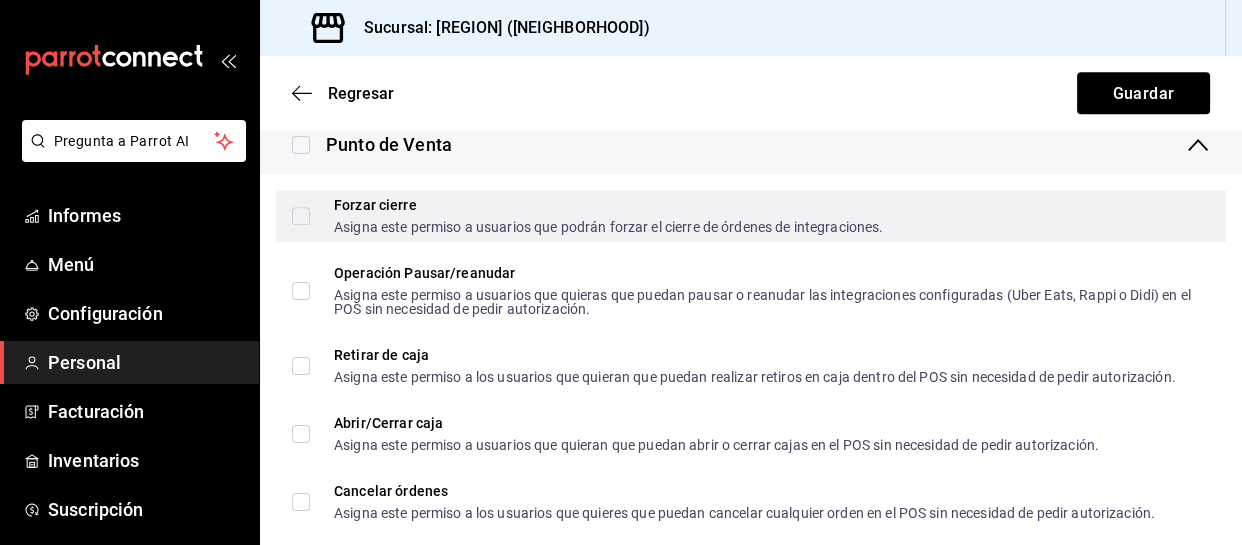 click on "Forzar cierre Asigna este permiso a usuarios que podrán forzar el cierre de órdenes de integraciones." at bounding box center [301, 216] 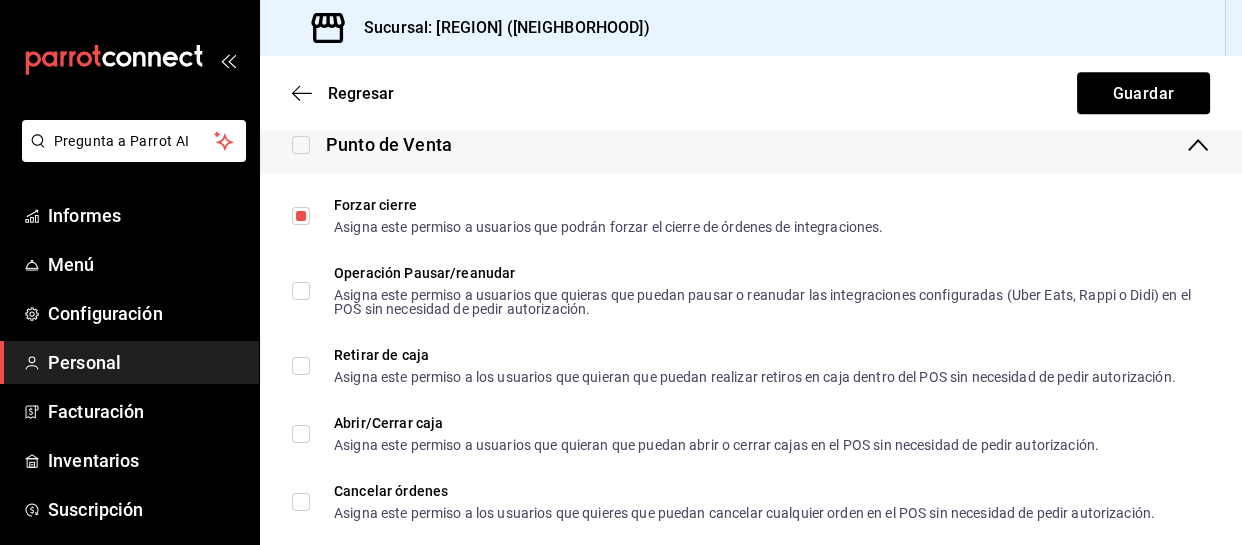 scroll, scrollTop: 2333, scrollLeft: 0, axis: vertical 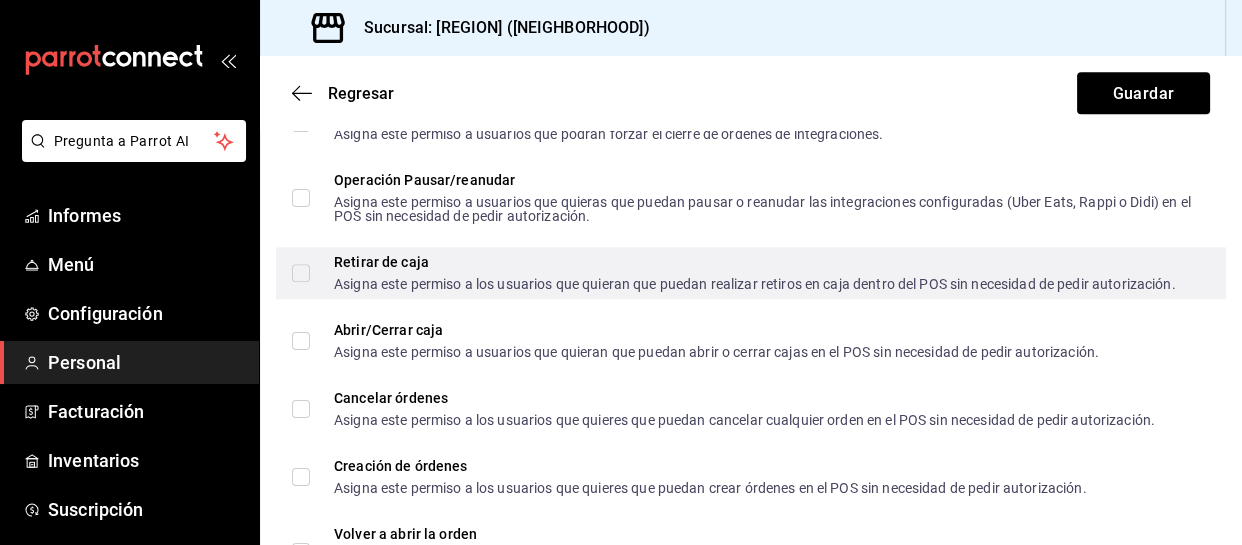 click on "Retirar de caja Asigna este permiso a los usuarios que quieran que puedan realizar retiros en caja dentro del POS sin necesidad de pedir autorización." at bounding box center [734, 273] 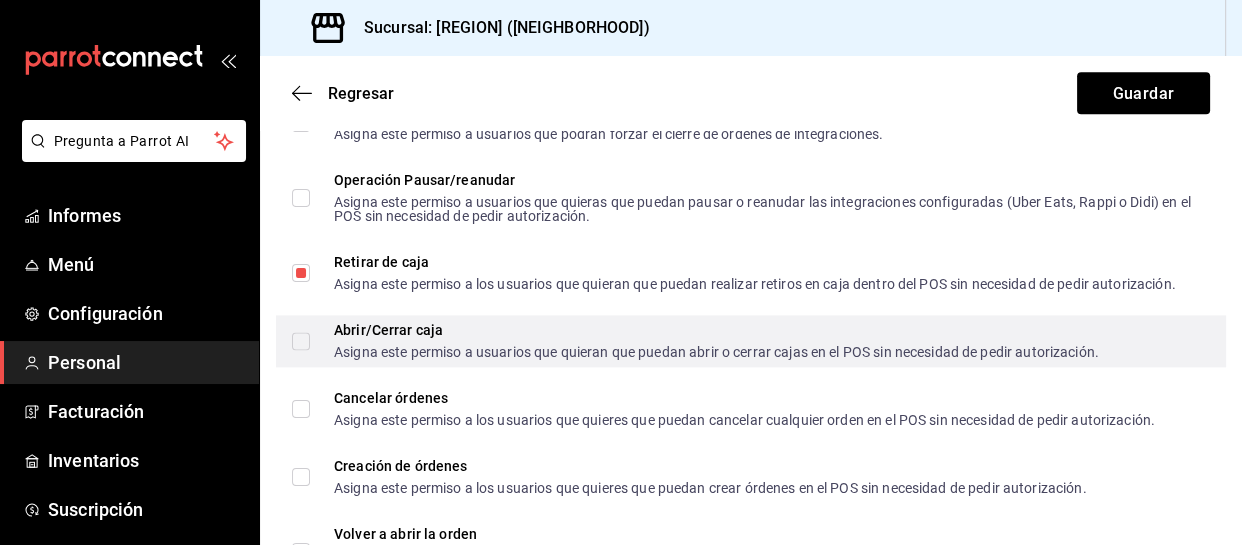 click on "Abrir/Cerrar caja Asigna este permiso a usuarios que quieran que puedan abrir o cerrar cajas en el POS sin necesidad de pedir autorización." at bounding box center (704, 341) 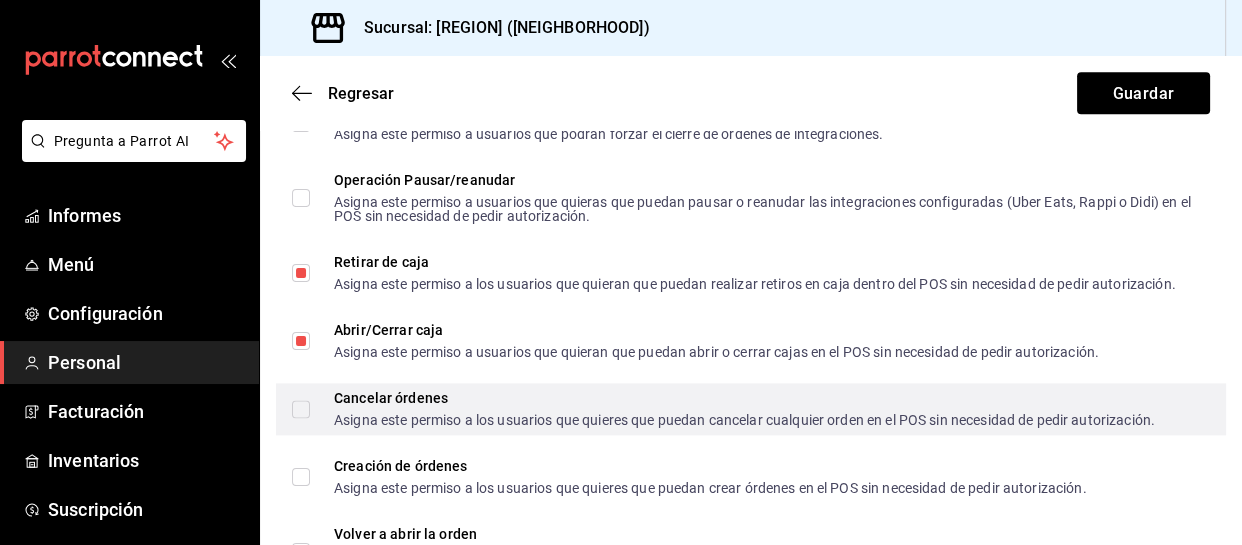 click on "Cancelar órdenes Asigna este permiso a los usuarios que quieres que puedan cancelar cualquier orden en el POS sin necesidad de pedir autorización." at bounding box center (301, 409) 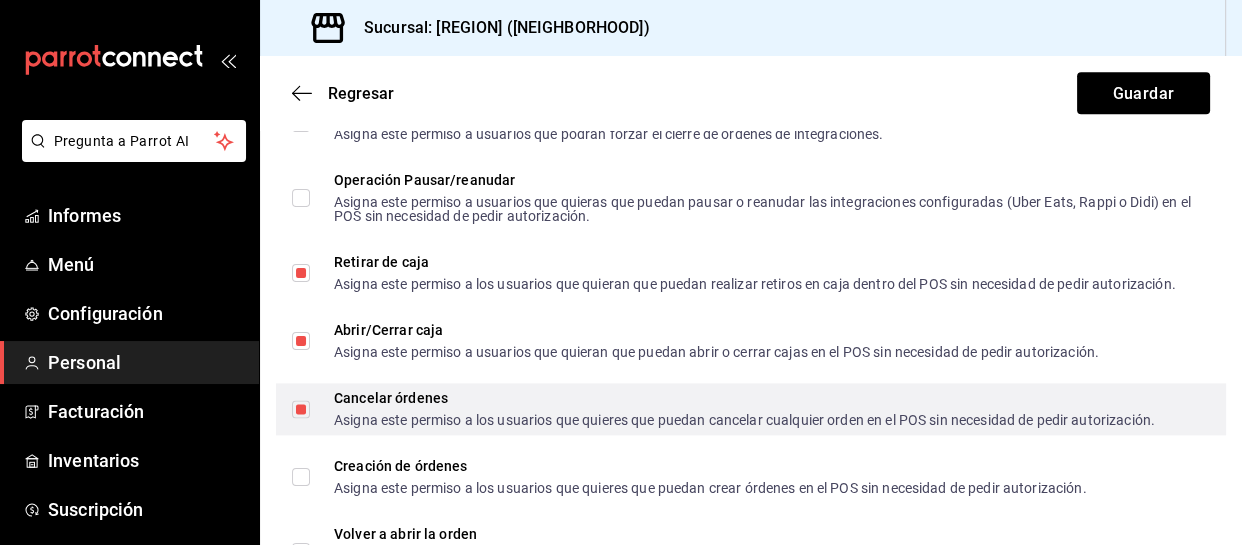 click on "Cancelar órdenes Asigna este permiso a los usuarios que quieres que puedan cancelar cualquier orden en el POS sin necesidad de pedir autorización." at bounding box center (301, 409) 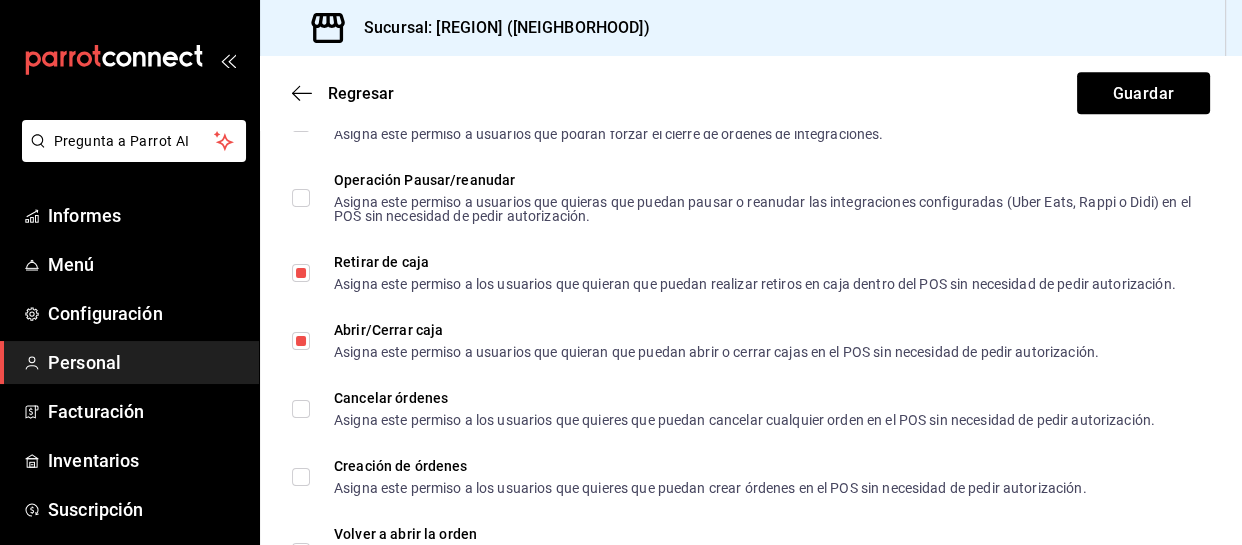 scroll, scrollTop: 2435, scrollLeft: 0, axis: vertical 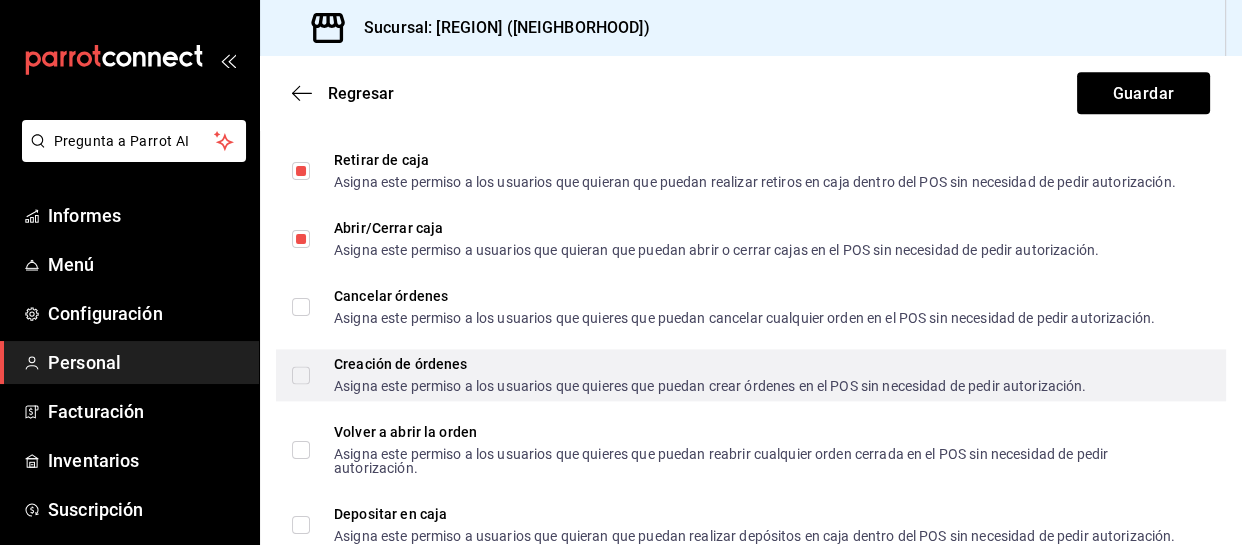 click on "Creación de órdenes Asigna este permiso a los usuarios que quieres que puedan crear órdenes en el POS sin necesidad de pedir autorización." at bounding box center [301, 375] 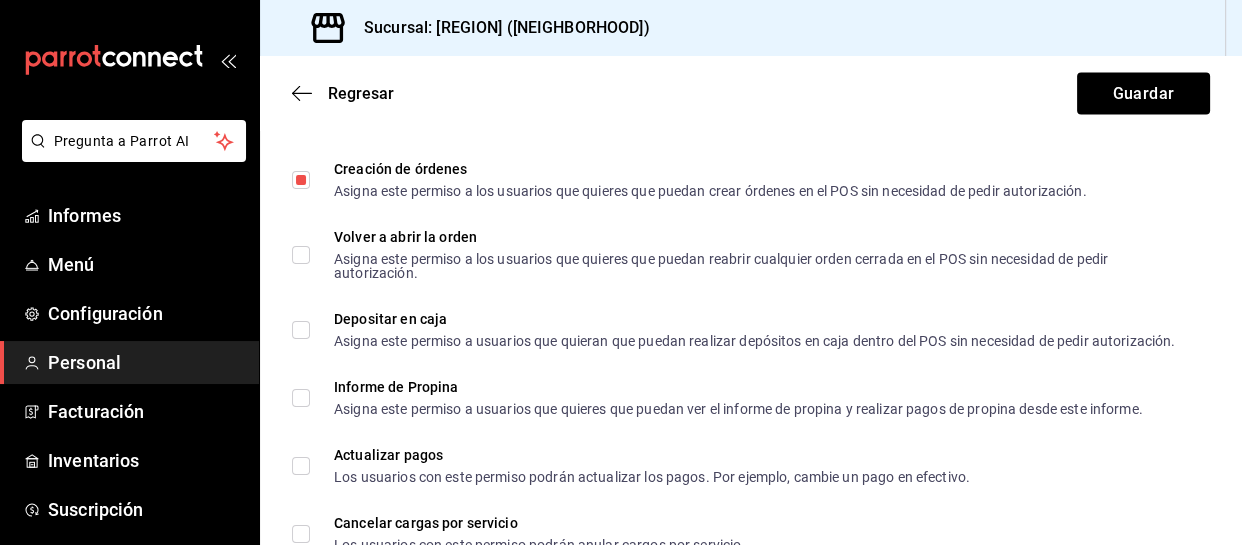 scroll, scrollTop: 2640, scrollLeft: 0, axis: vertical 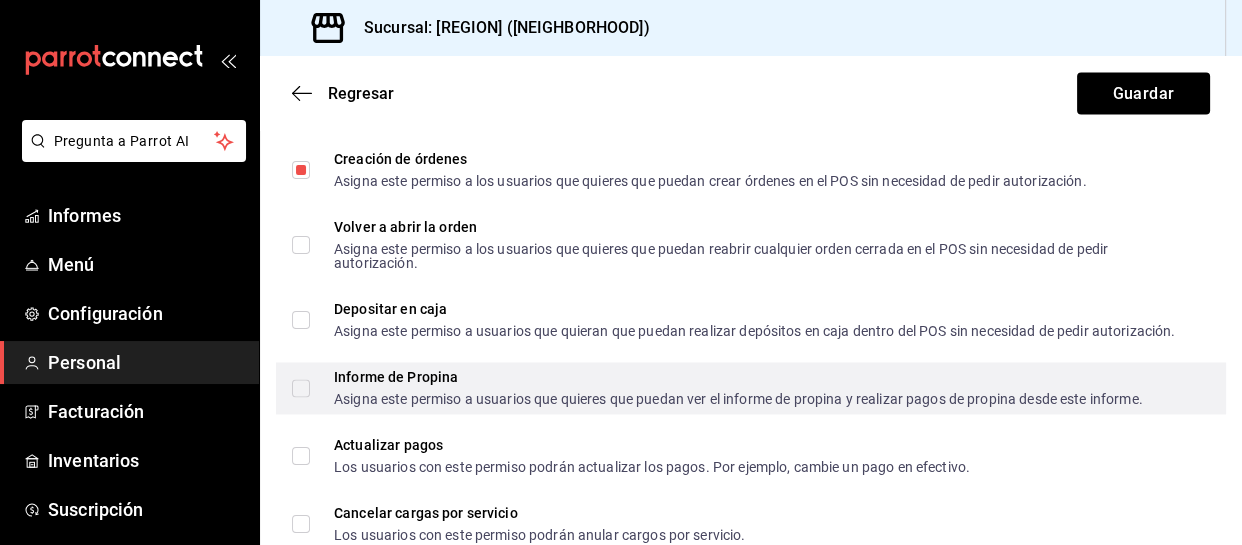 click on "Informe de Propina Asigna este permiso a usuarios que quieres que puedan ver el informe de propina y realizar pagos de propina desde este informe." at bounding box center [717, 388] 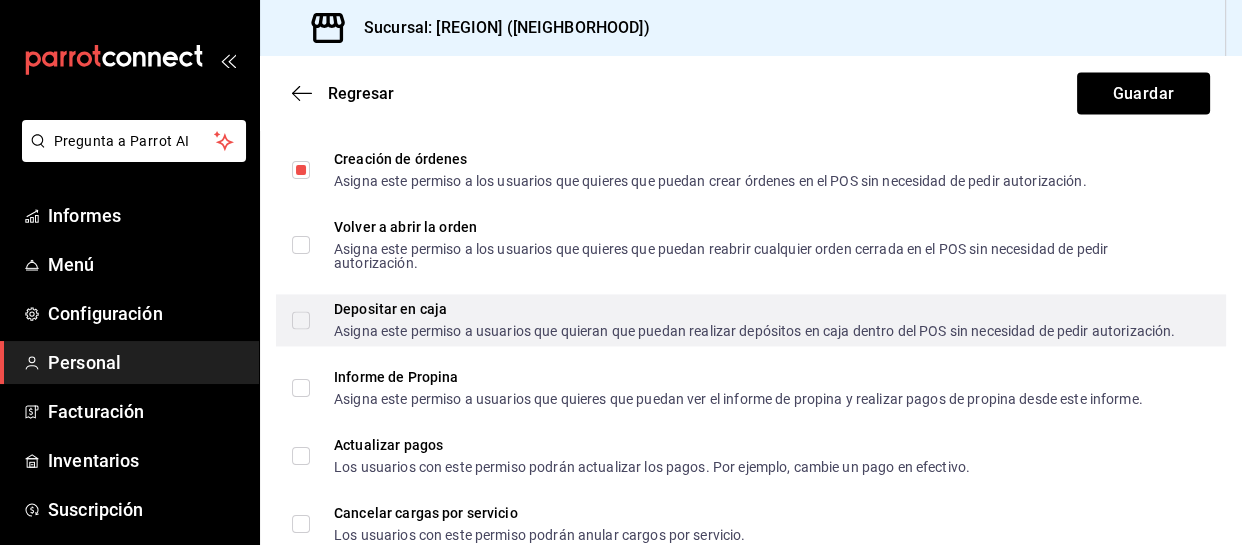click on "Depositar en caja Asigna este permiso a usuarios que quieran que puedan realizar depósitos en caja dentro del POS sin necesidad de pedir autorización." at bounding box center [301, 320] 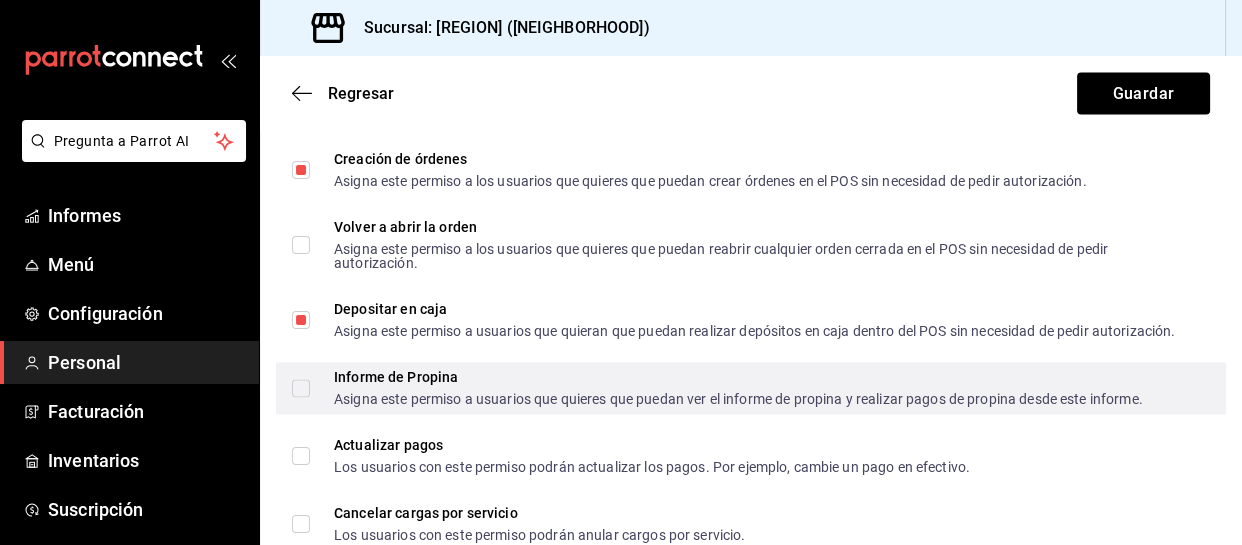 click on "Informe de Propina Asigna este permiso a usuarios que quieres que puedan ver el informe de propina y realizar pagos de propina desde este informe." at bounding box center [301, 388] 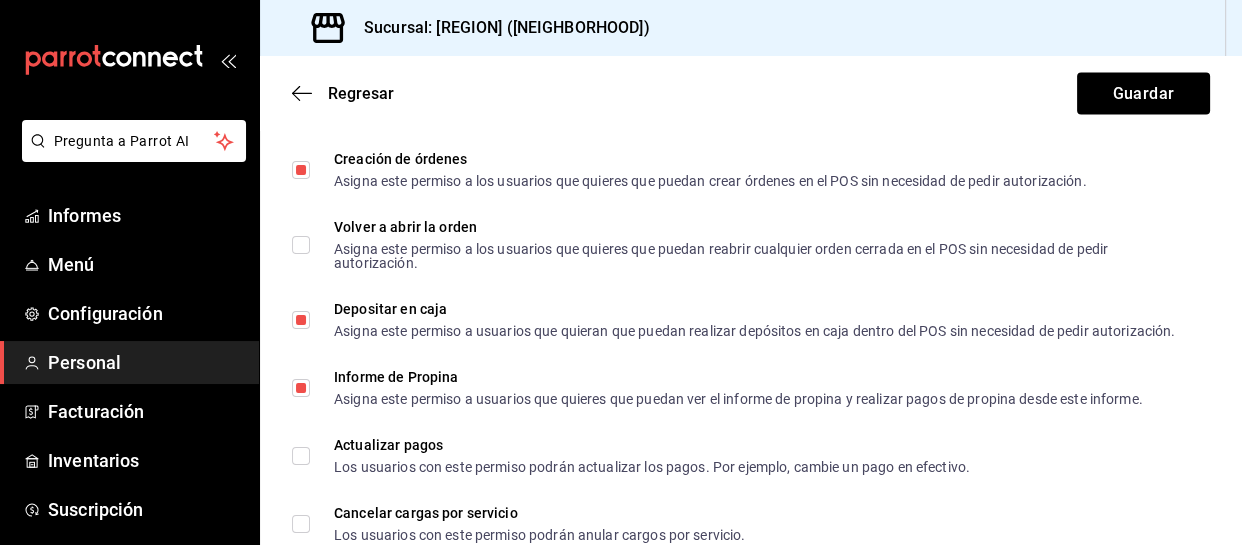 scroll, scrollTop: 2759, scrollLeft: 0, axis: vertical 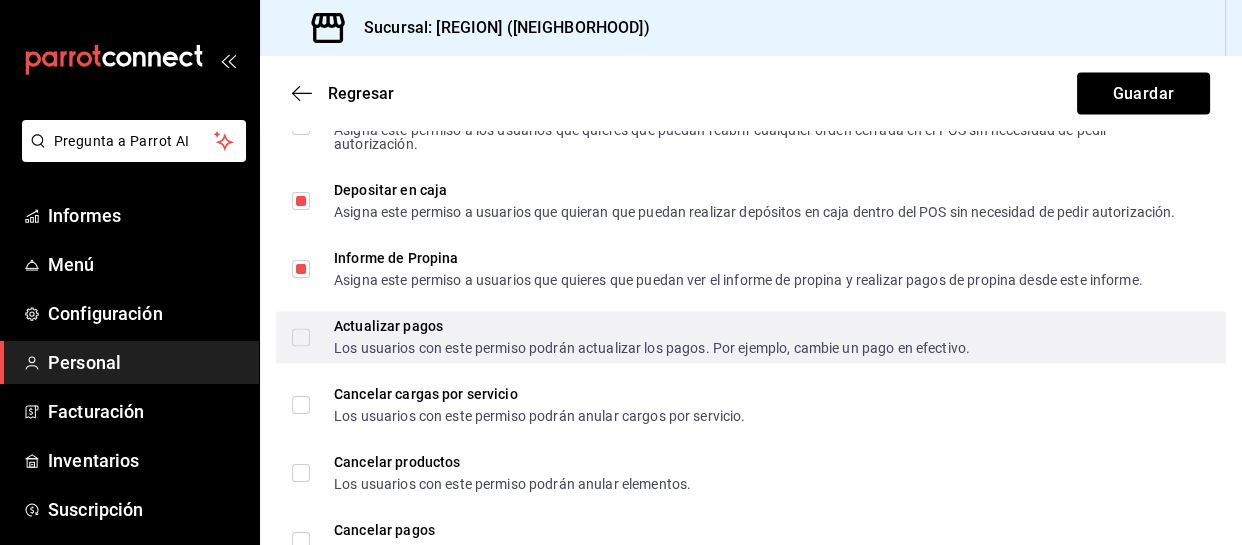 drag, startPoint x: 296, startPoint y: 329, endPoint x: 294, endPoint y: 340, distance: 11.18034 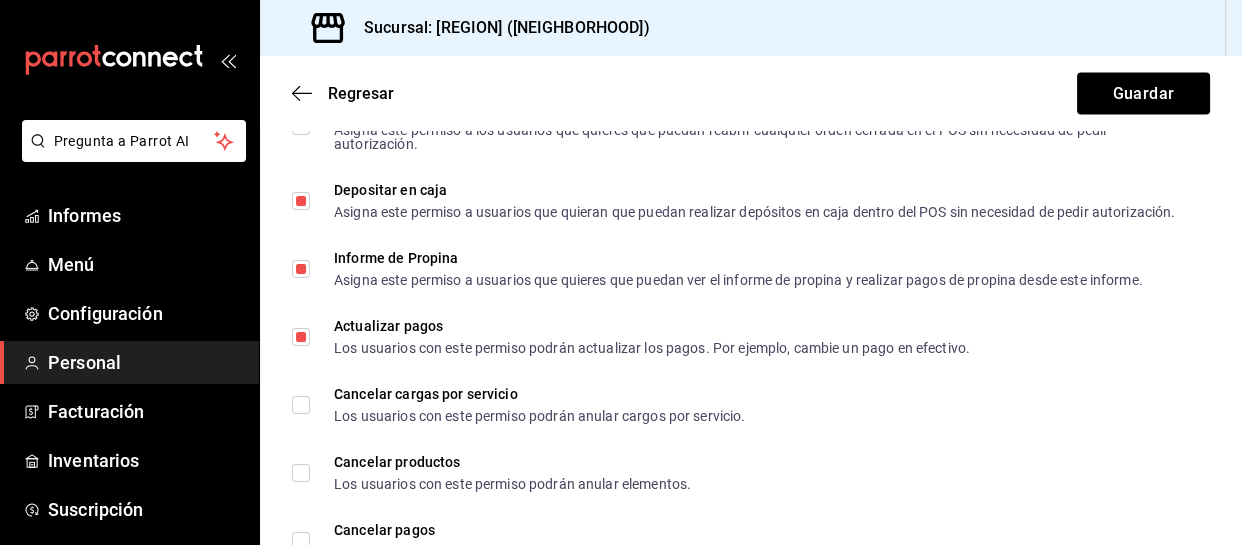 scroll, scrollTop: 2895, scrollLeft: 0, axis: vertical 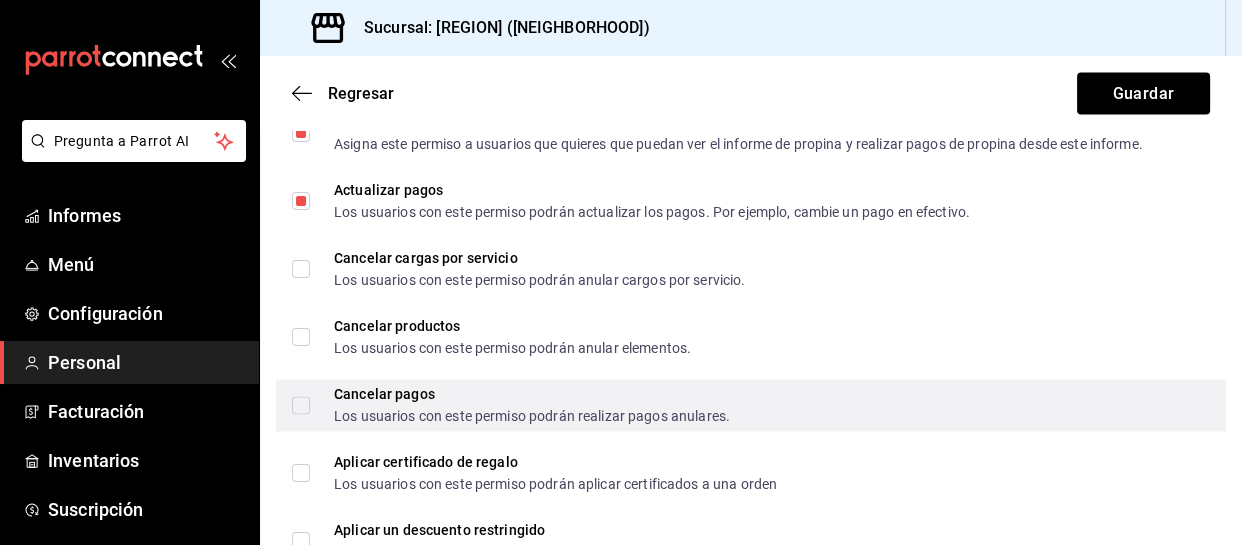 click on "Cancelar pagos Los usuarios con este permiso podrán realizar pagos anulares." at bounding box center [520, 405] 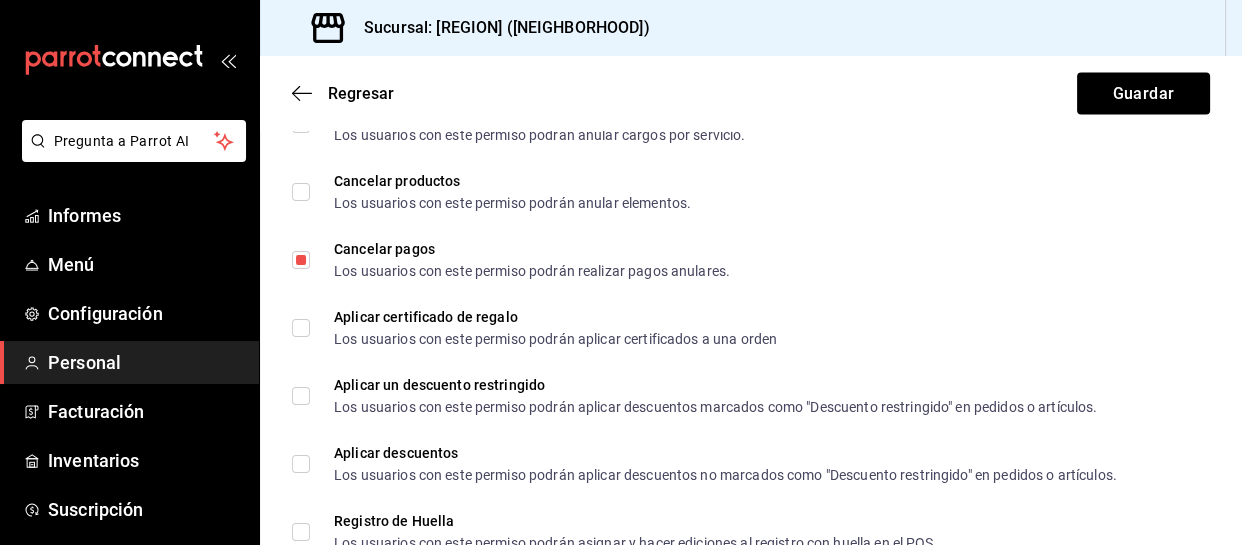 scroll, scrollTop: 3116, scrollLeft: 0, axis: vertical 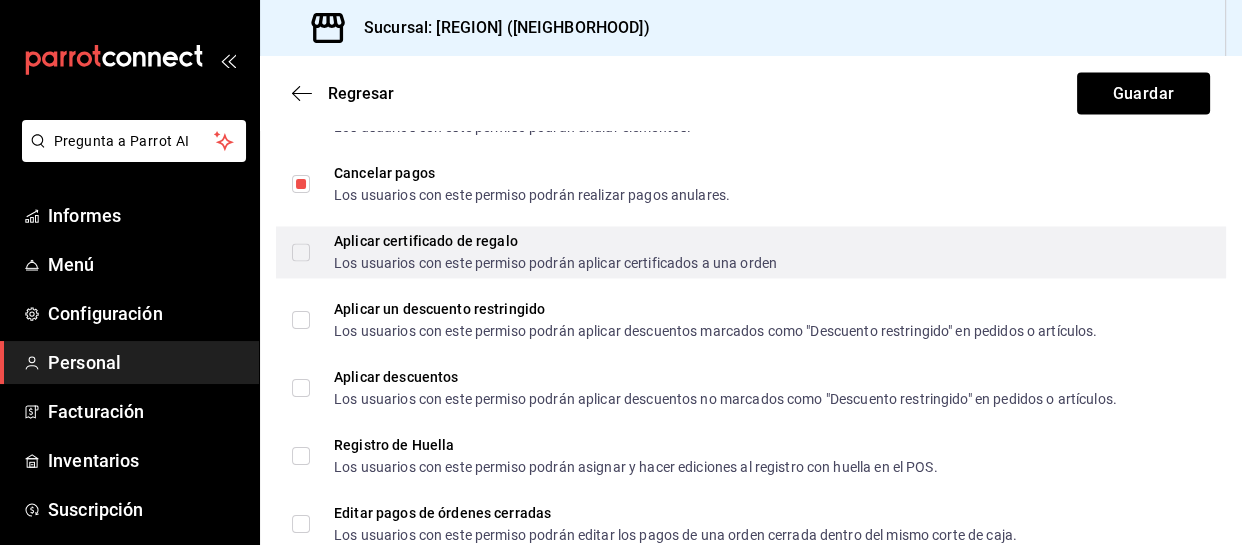 click on "Aplicar certificado de regalo Los usuarios con este permiso podrán aplicar certificados a una orden" at bounding box center [301, 252] 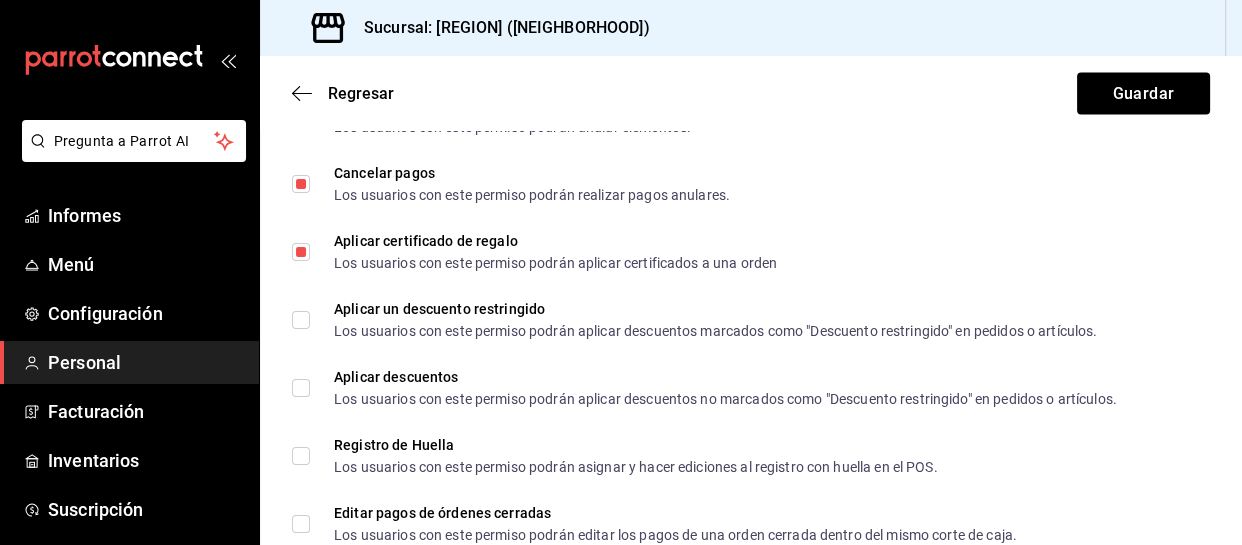 scroll, scrollTop: 3295, scrollLeft: 0, axis: vertical 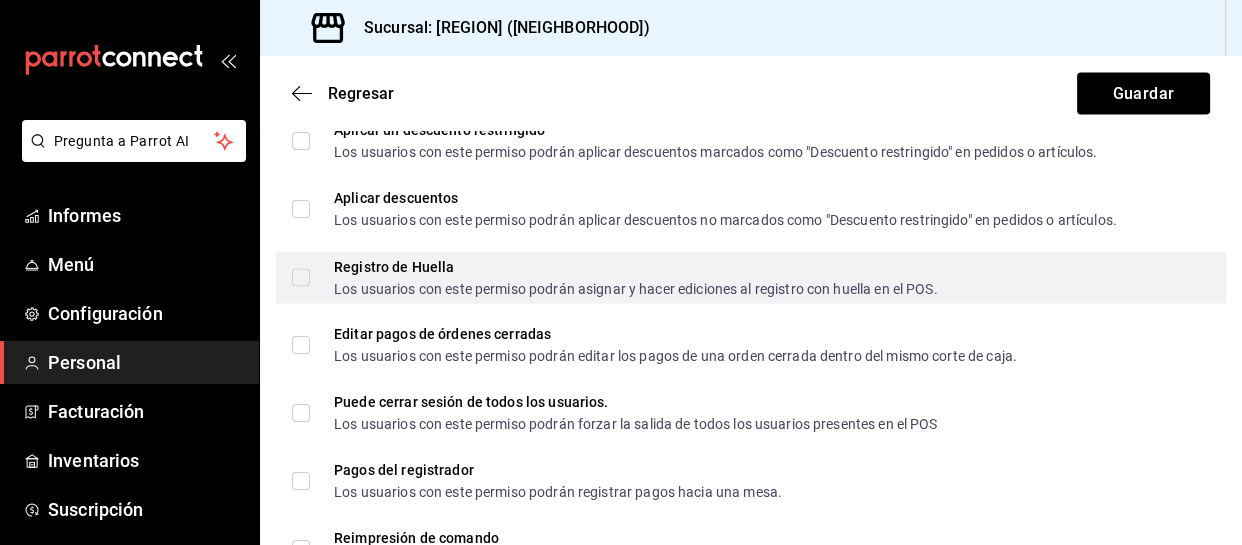 click on "Registro de Huella Los usuarios con este permiso podrán asignar y hacer ediciones al registro con huella en el POS." at bounding box center (301, 277) 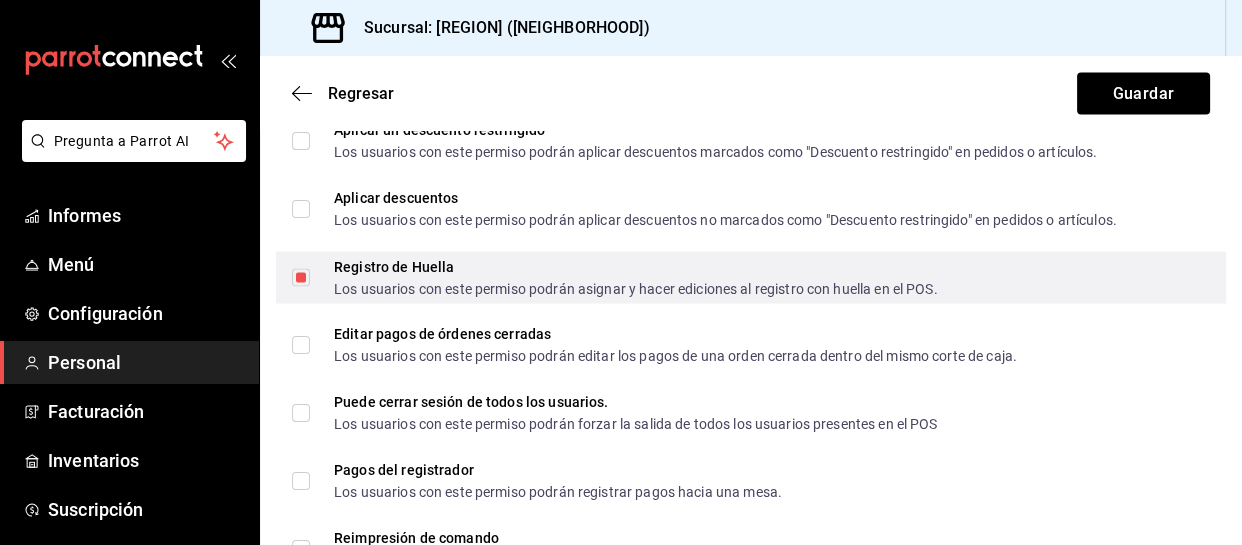 click on "Registro de Huella Los usuarios con este permiso podrán asignar y hacer ediciones al registro con huella en el POS." at bounding box center [301, 277] 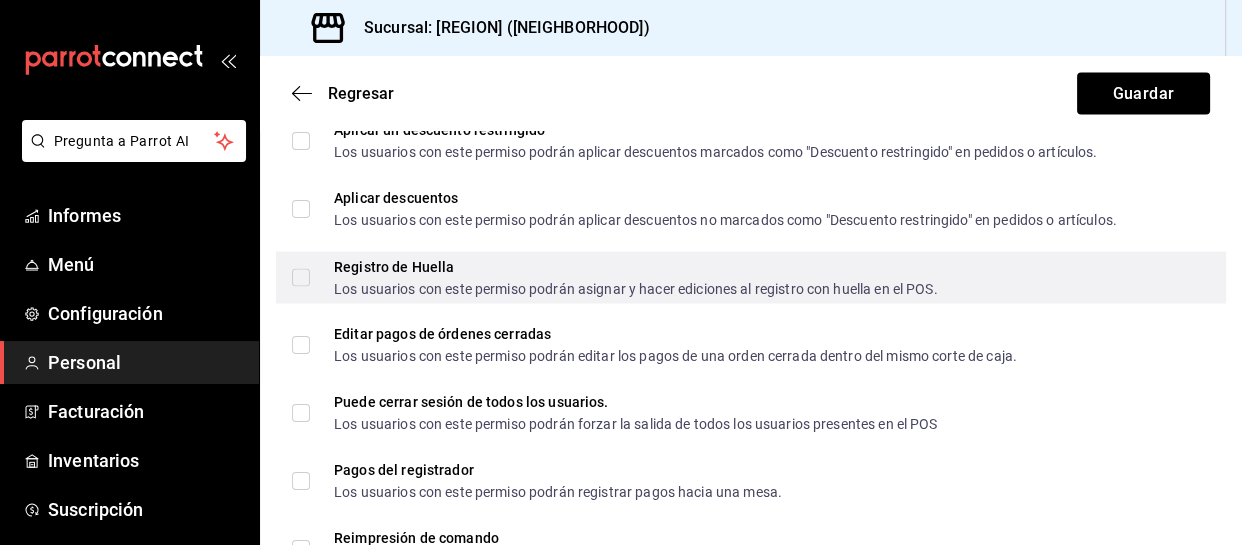 drag, startPoint x: 301, startPoint y: 274, endPoint x: 304, endPoint y: 290, distance: 16.27882 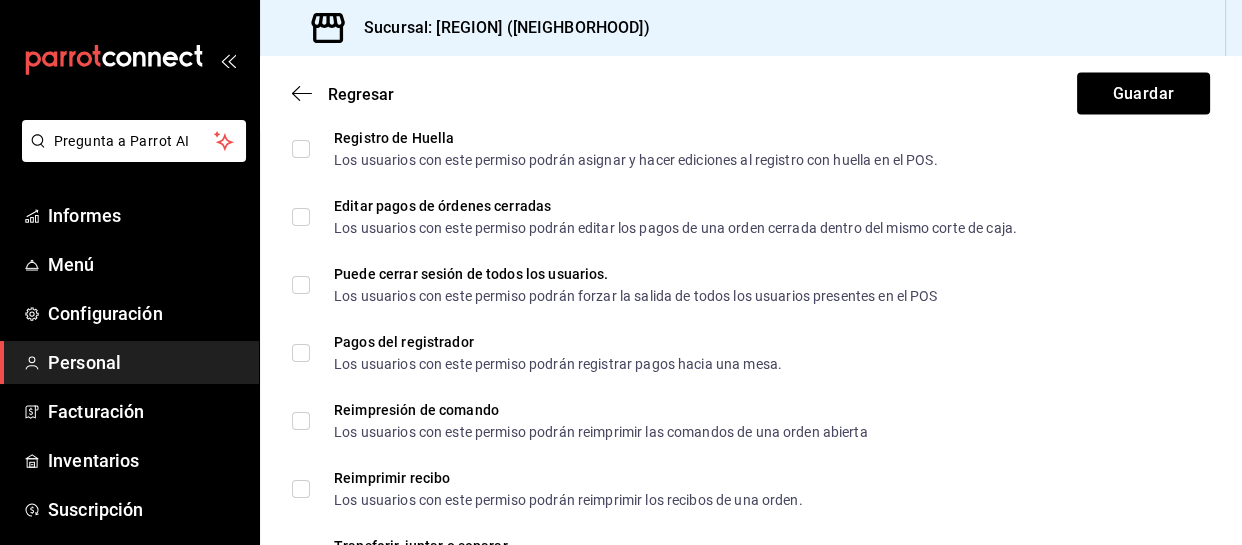 scroll, scrollTop: 3440, scrollLeft: 0, axis: vertical 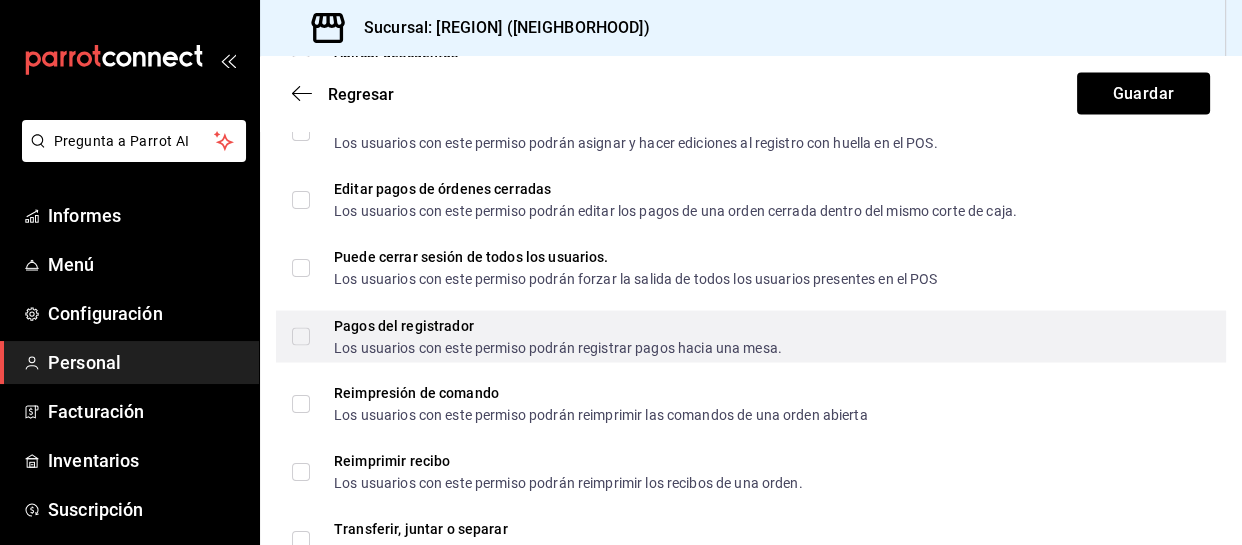 click on "Pagos del registrador Los usuarios con este permiso podrán registrar pagos hacia una mesa." at bounding box center [301, 336] 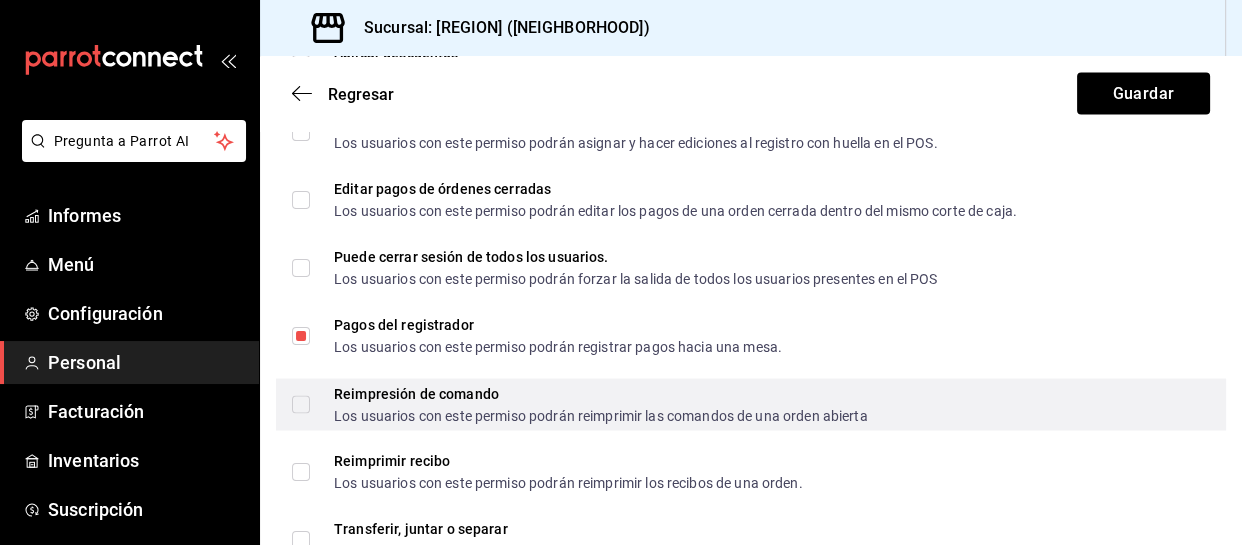click on "Reimpresión de comando Los usuarios con este permiso podrán reimprimir las comandos de una orden abierta" at bounding box center [301, 404] 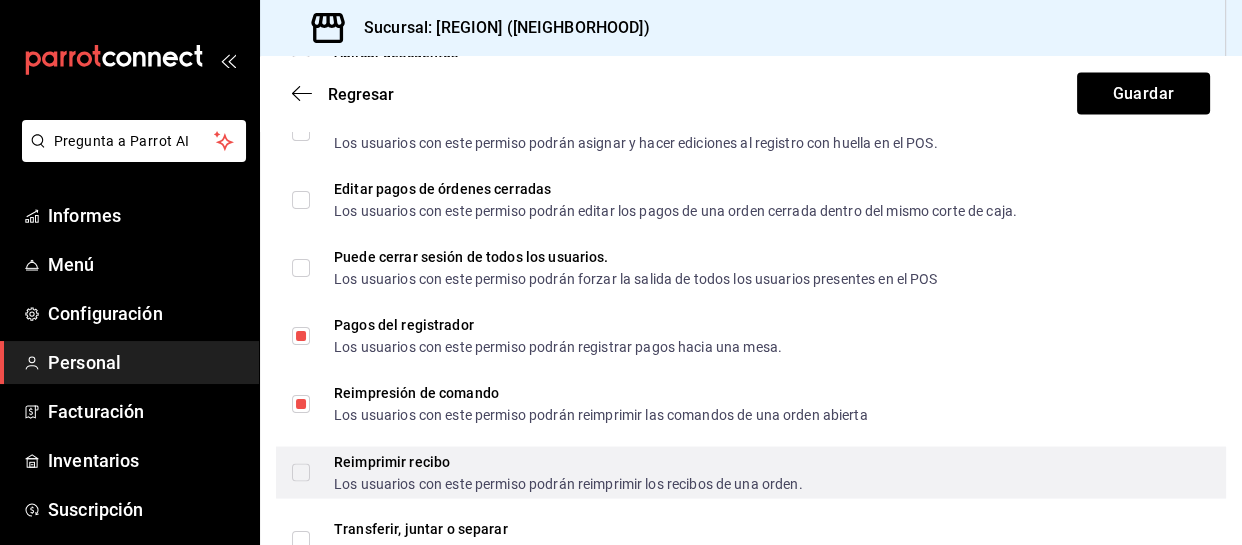 drag, startPoint x: 312, startPoint y: 469, endPoint x: 309, endPoint y: 453, distance: 16.27882 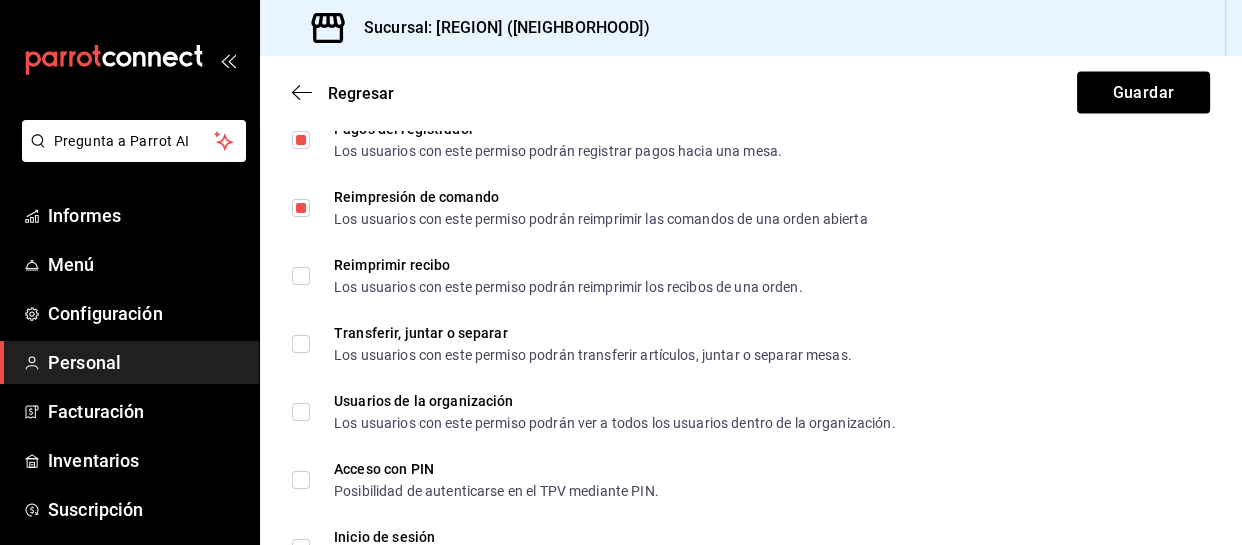 scroll, scrollTop: 3661, scrollLeft: 0, axis: vertical 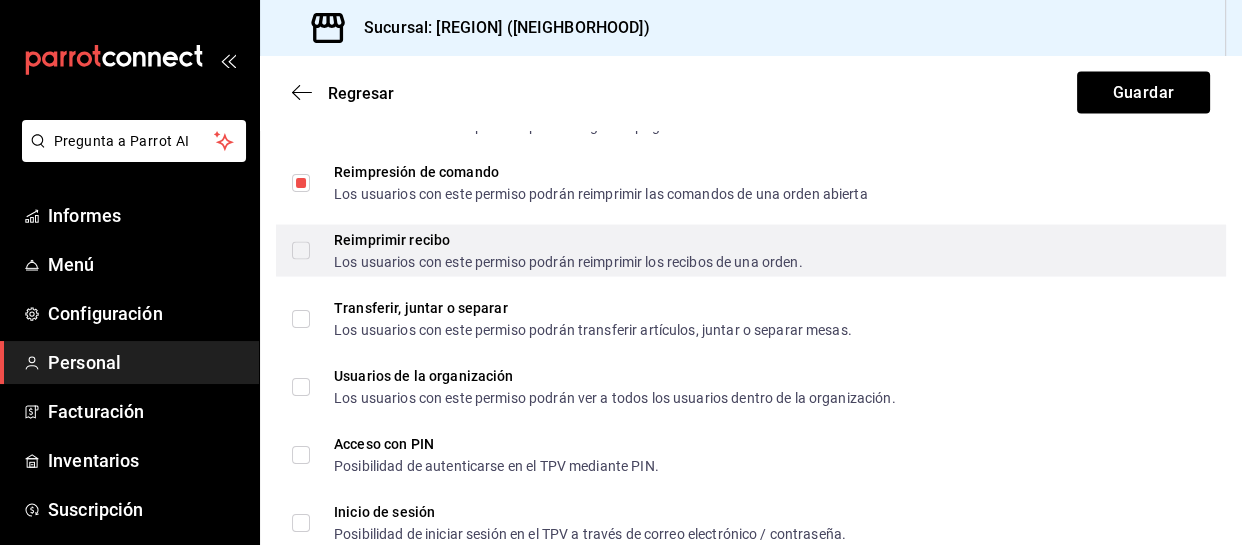click on "Reimprimir recibo Los usuarios con este permiso podrán reimprimir los recibos de una orden." at bounding box center [301, 251] 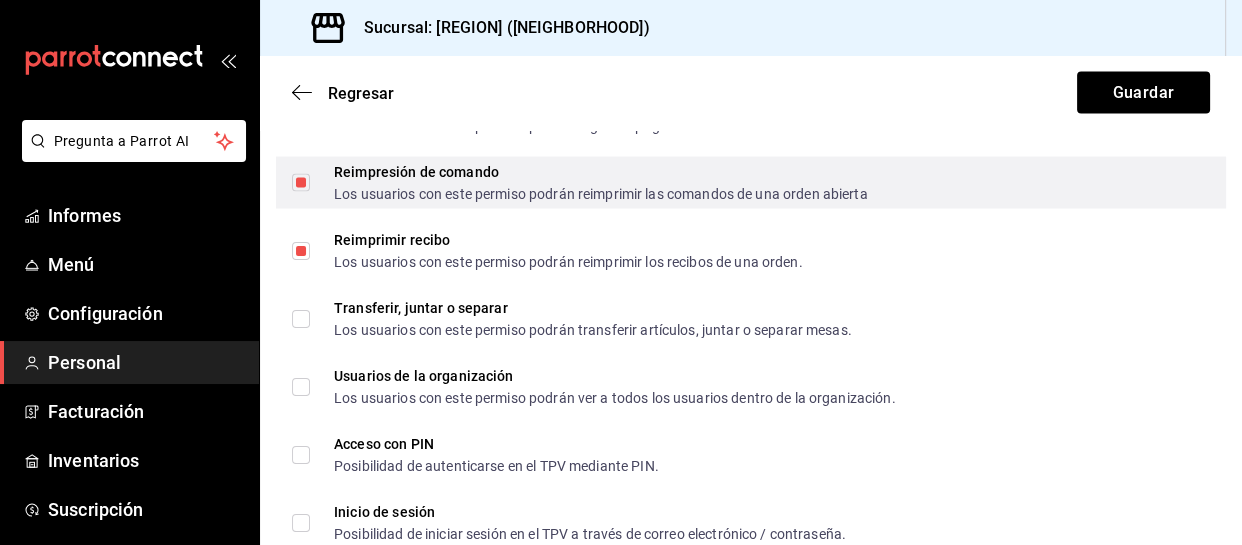 click on "Reimpresión de comando Los usuarios con este permiso podrán reimprimir las comandos de una orden abierta" at bounding box center (301, 183) 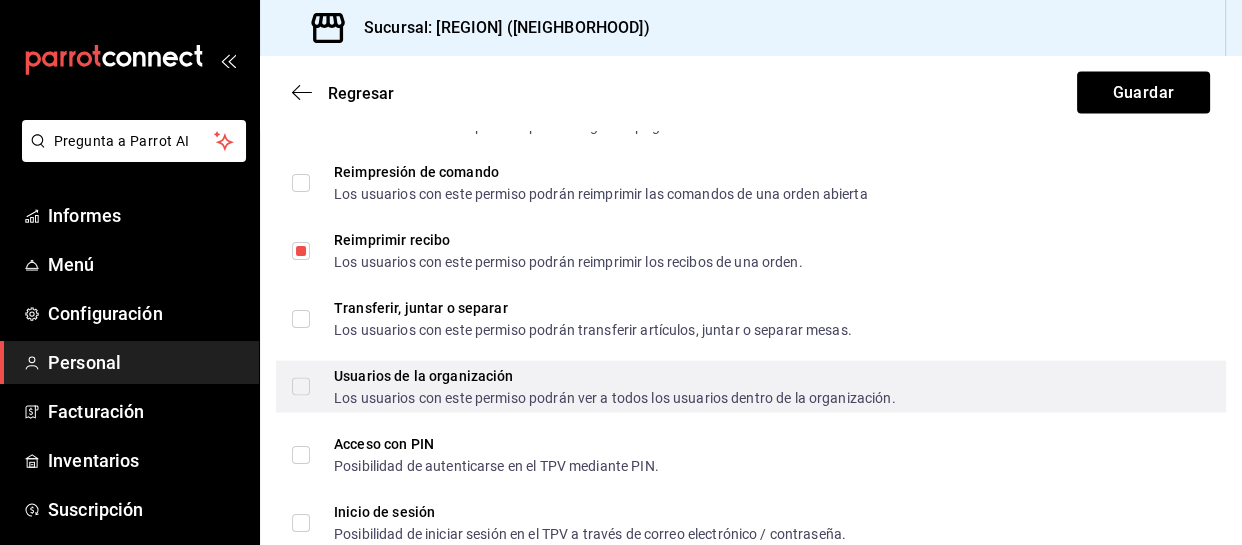 click on "Usuarios de la organización Los usuarios con este permiso podrán ver a todos los usuarios dentro de la organización." at bounding box center [301, 387] 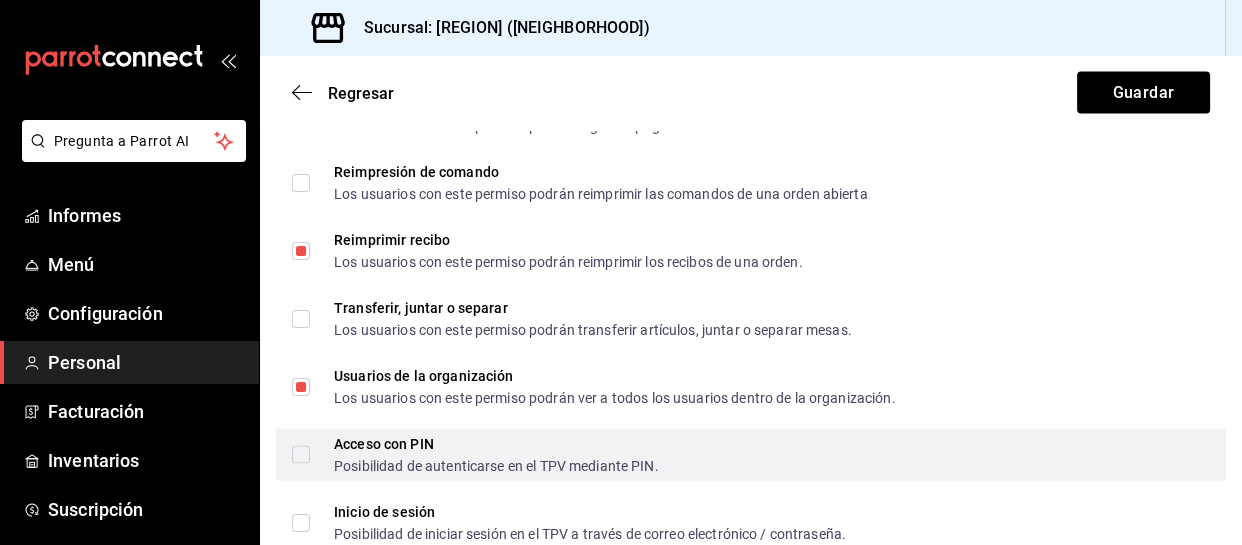 click on "Acceso con PIN Posibilidad de autenticarse en el TPV mediante PIN." at bounding box center [301, 455] 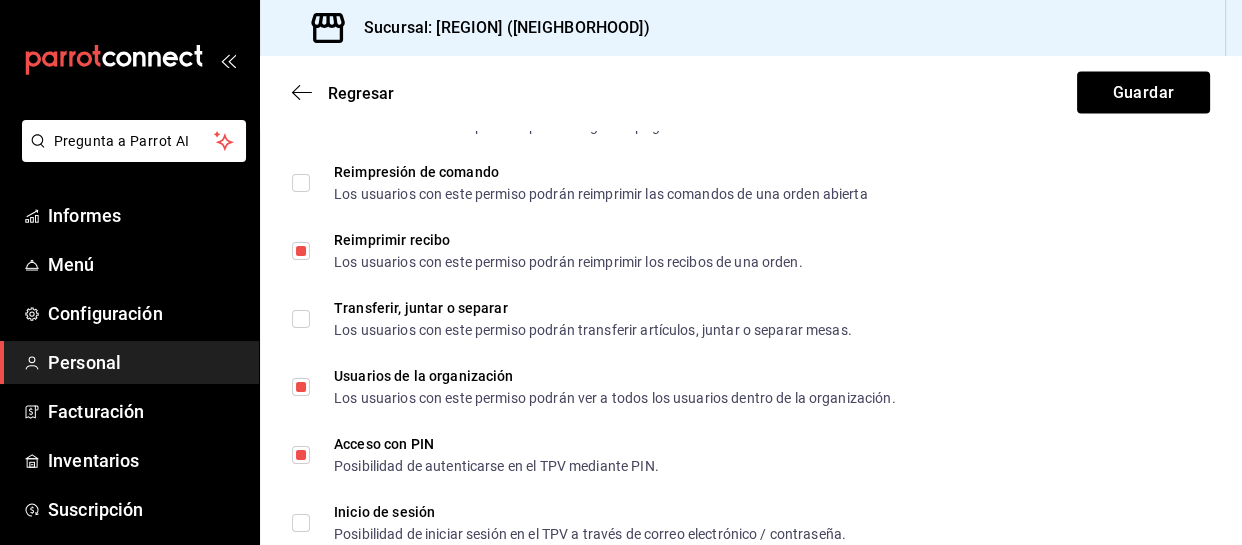 scroll, scrollTop: 3780, scrollLeft: 0, axis: vertical 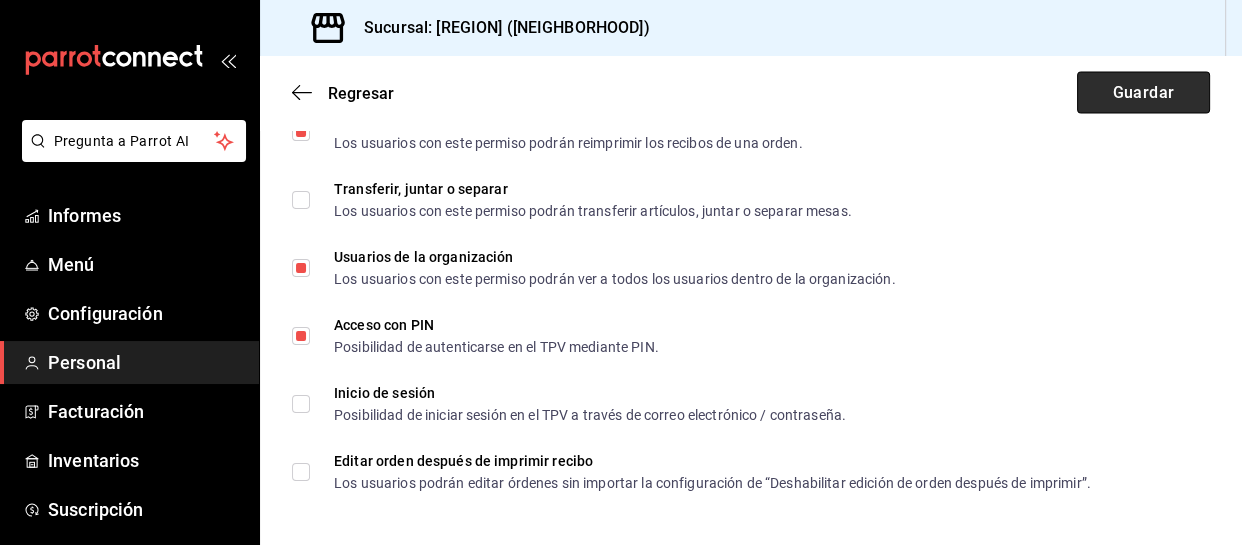 click on "Guardar" at bounding box center (1143, 92) 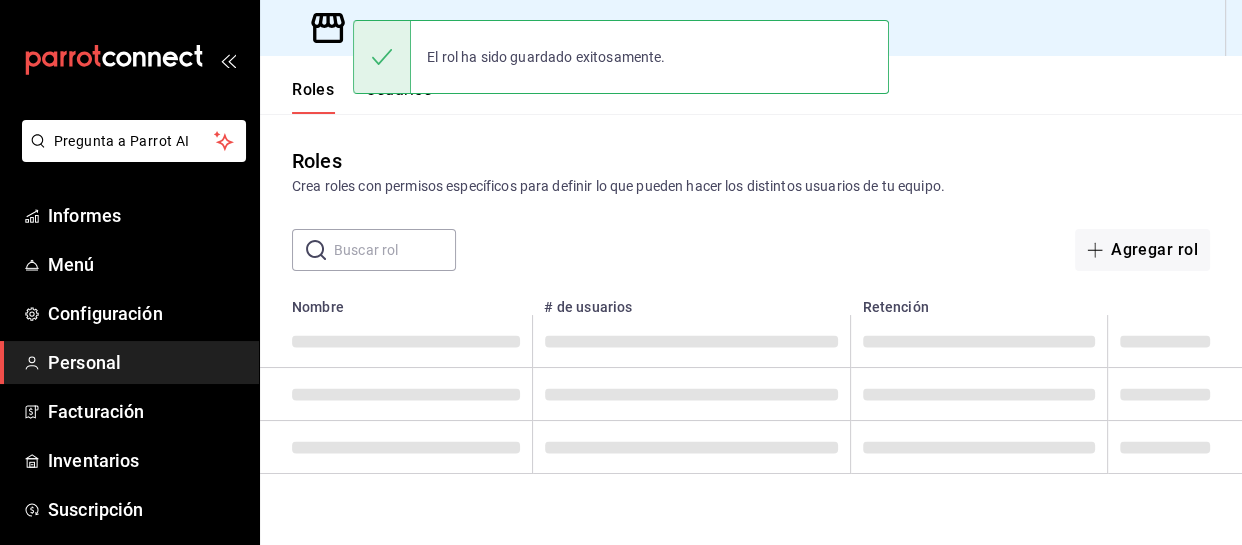 scroll, scrollTop: 0, scrollLeft: 0, axis: both 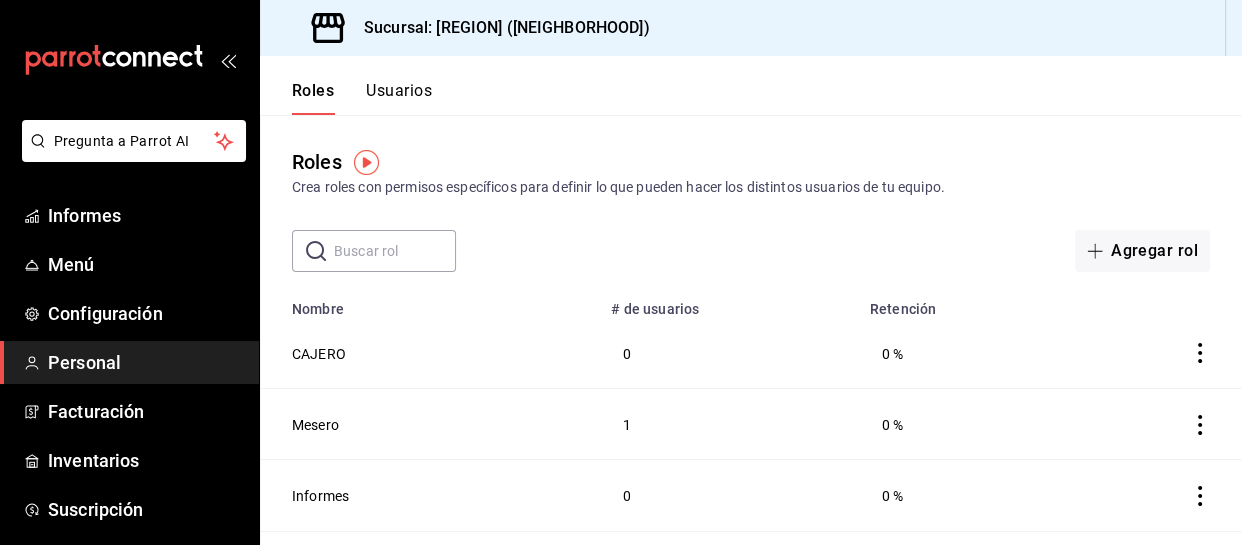 click on "Usuarios" at bounding box center [399, 90] 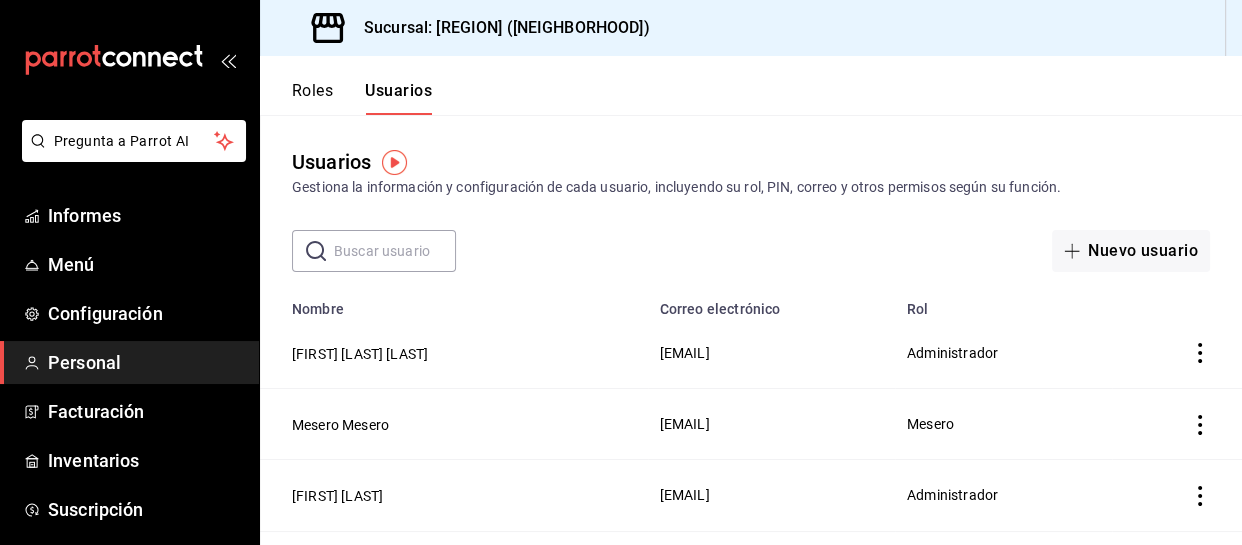 drag, startPoint x: 391, startPoint y: 95, endPoint x: 403, endPoint y: 90, distance: 13 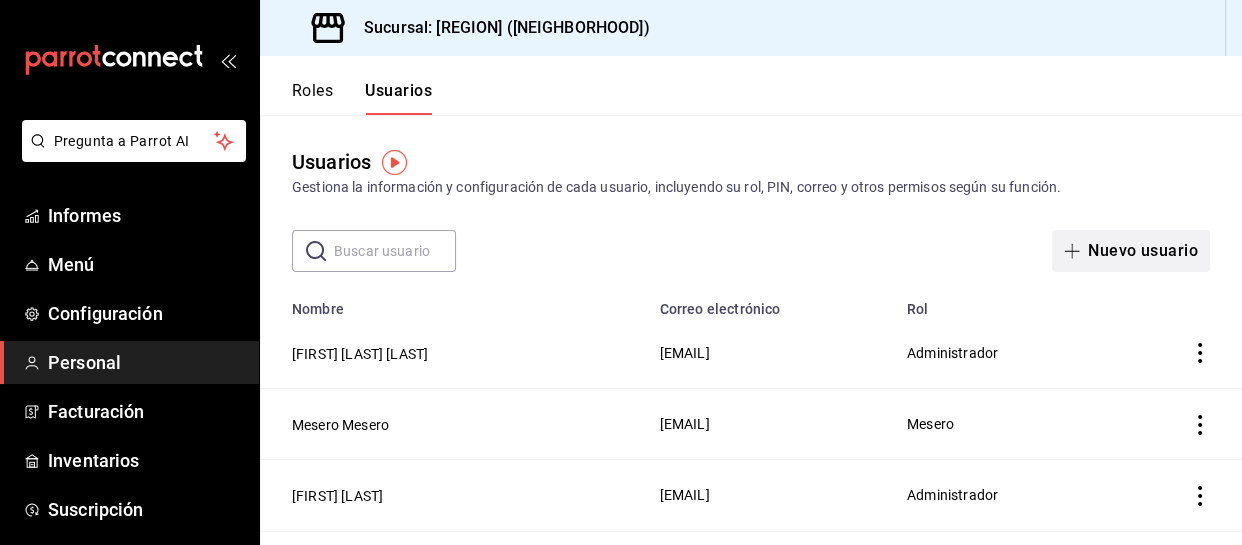 click on "Nuevo usuario" at bounding box center (1143, 250) 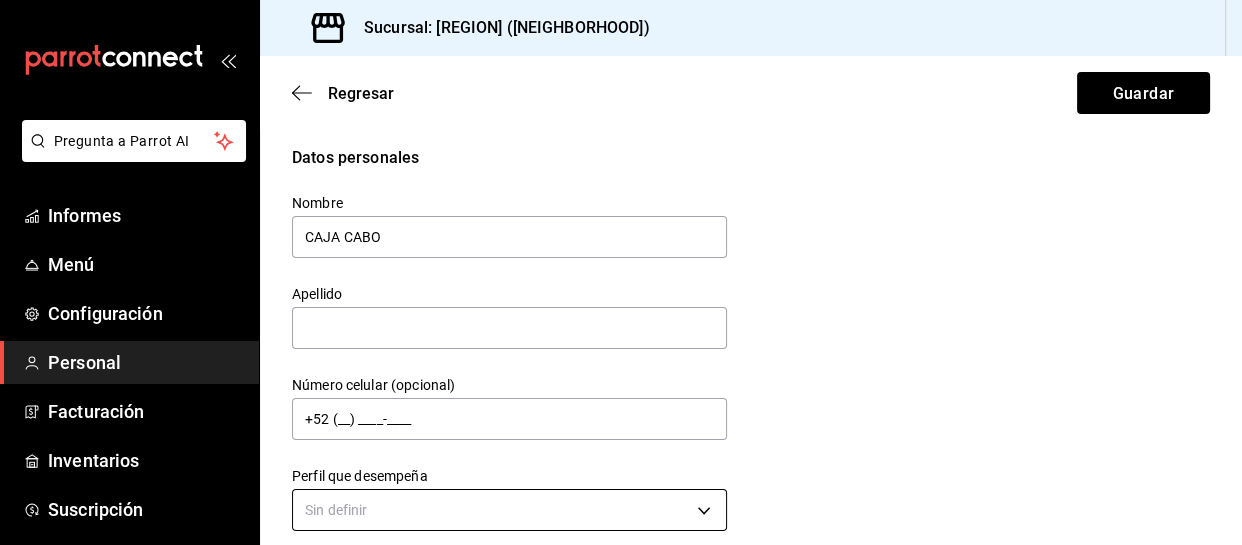 type on "CAJA CABO" 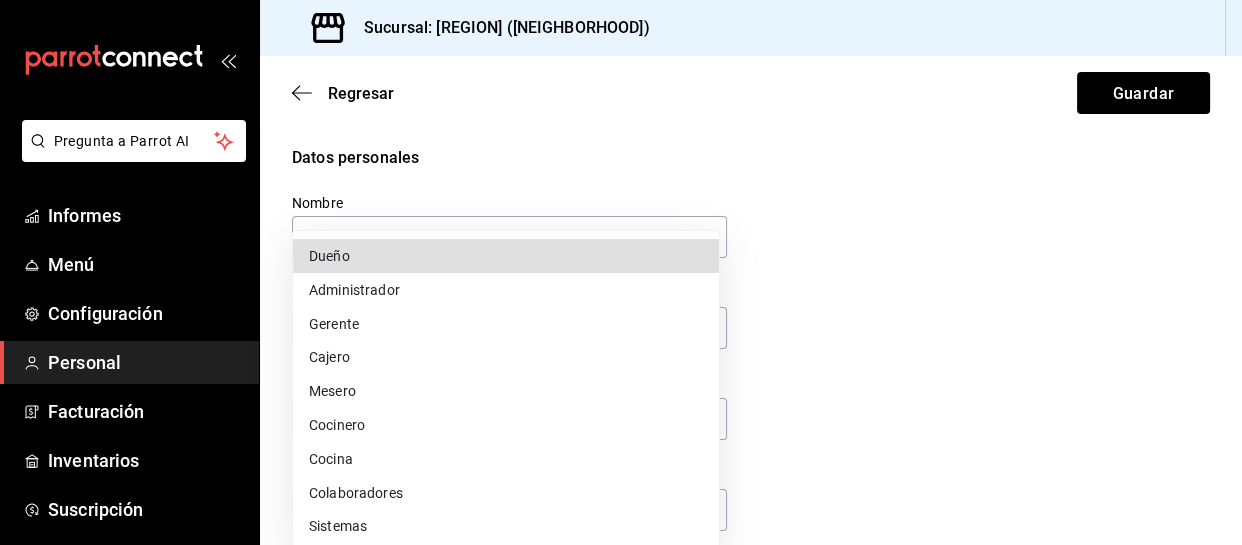 click on "Cajero" at bounding box center (506, 357) 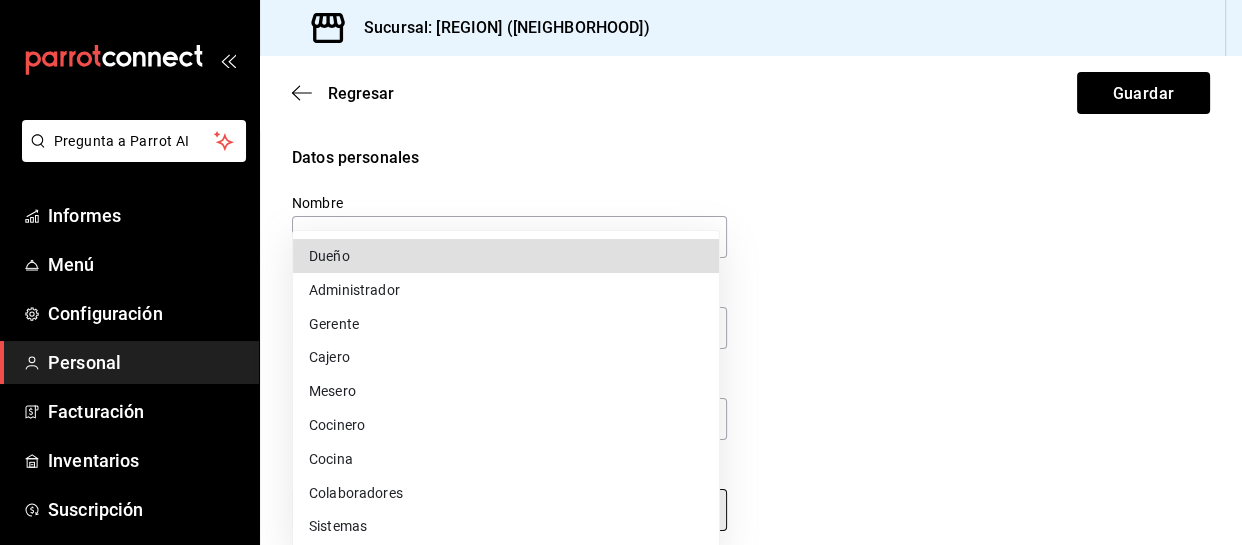 type on "CASHIER" 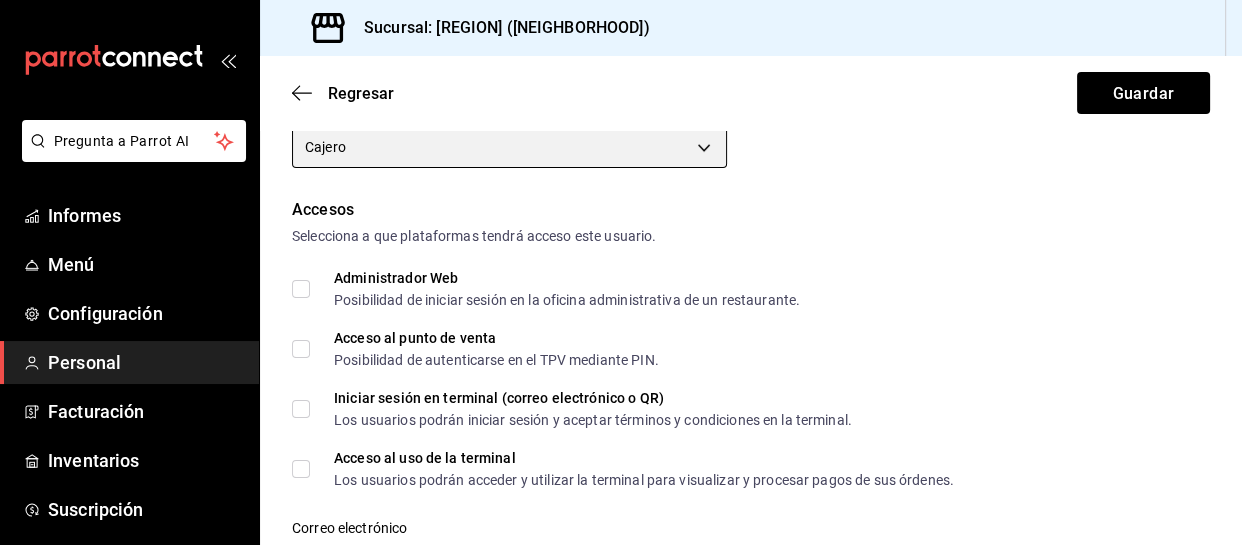 scroll, scrollTop: 370, scrollLeft: 0, axis: vertical 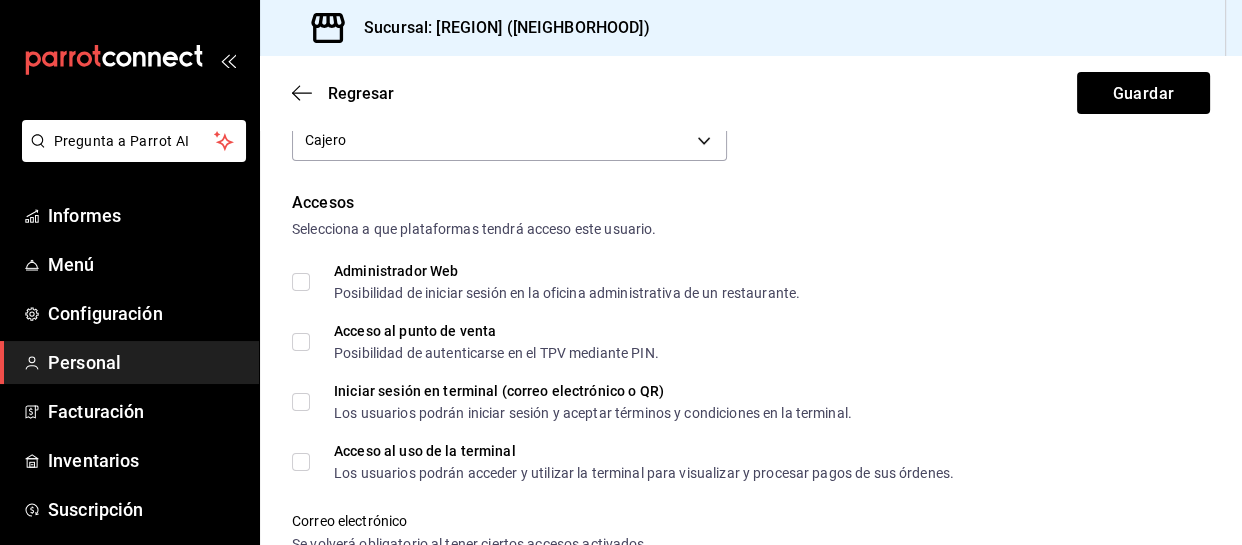 click on "Acceso al punto de venta Posibilidad de autenticarse en el TPV mediante PIN." at bounding box center [475, 342] 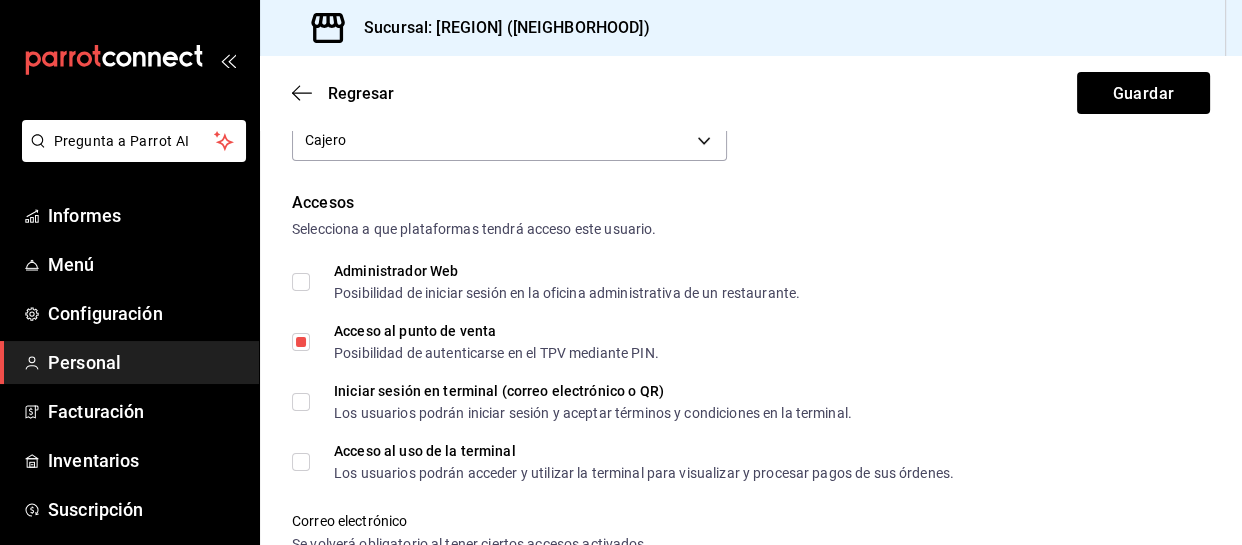 click on "Acceso al uso de la terminal Los usuarios podrán acceder y utilizar la terminal para visualizar y procesar pagos de sus órdenes." at bounding box center [623, 462] 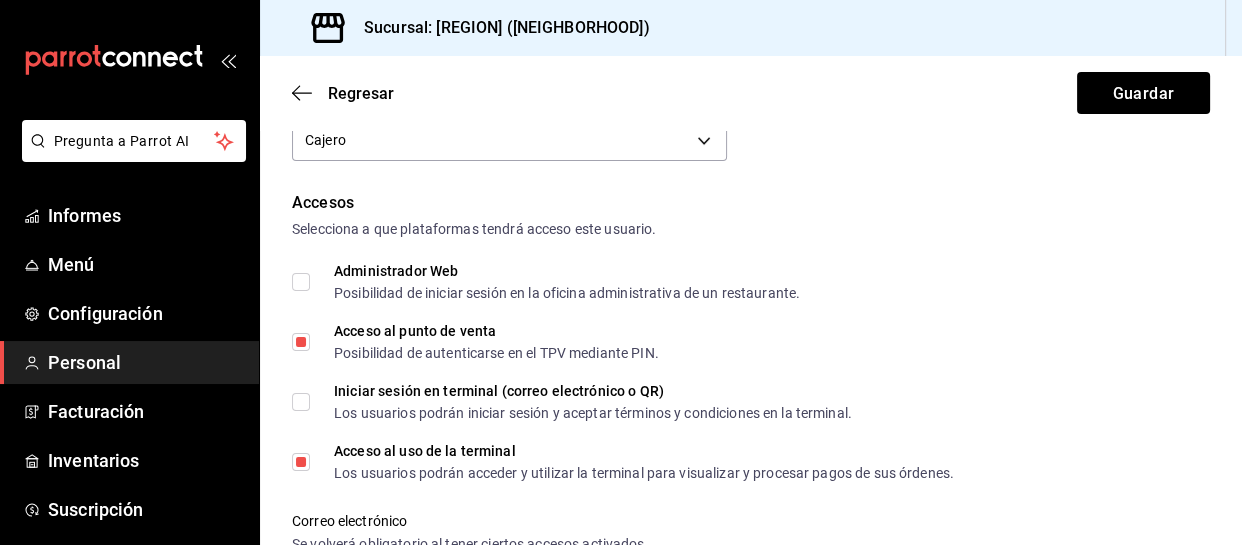 click on "Iniciar sesión en terminal (correo electrónico o QR) Los usuarios podrán iniciar sesión y aceptar términos y condiciones en la terminal." at bounding box center (301, 402) 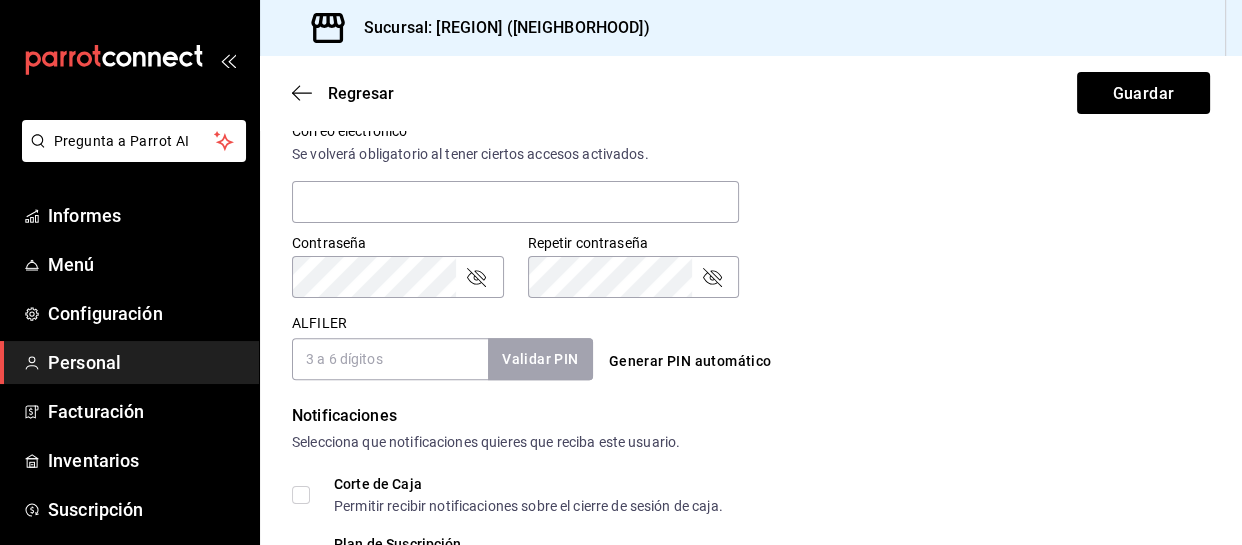 scroll, scrollTop: 776, scrollLeft: 0, axis: vertical 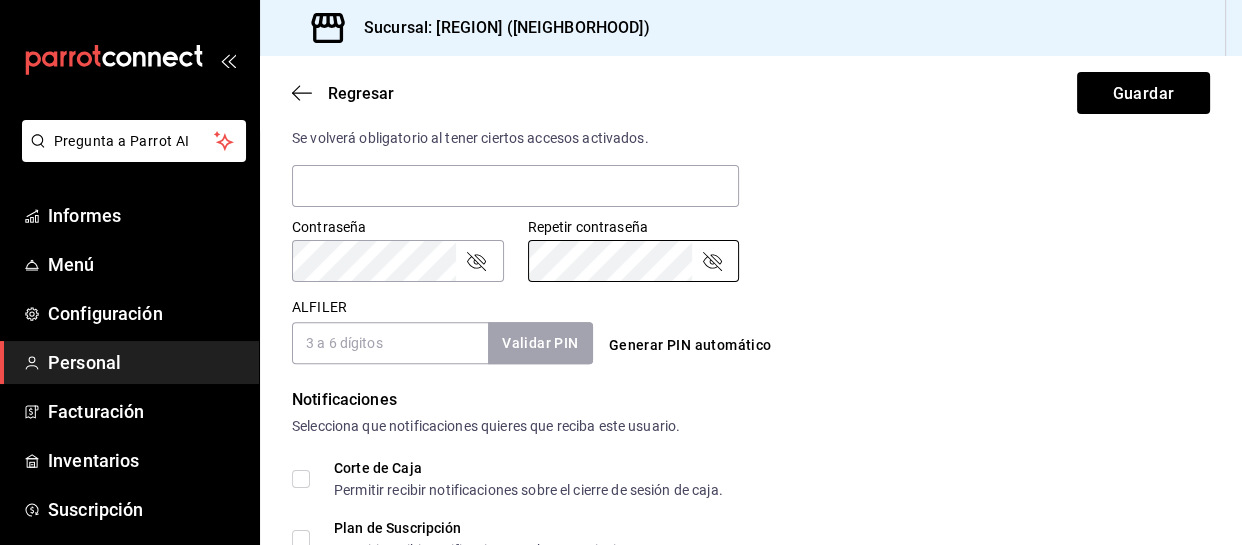 click on "ALFILER" at bounding box center [390, 343] 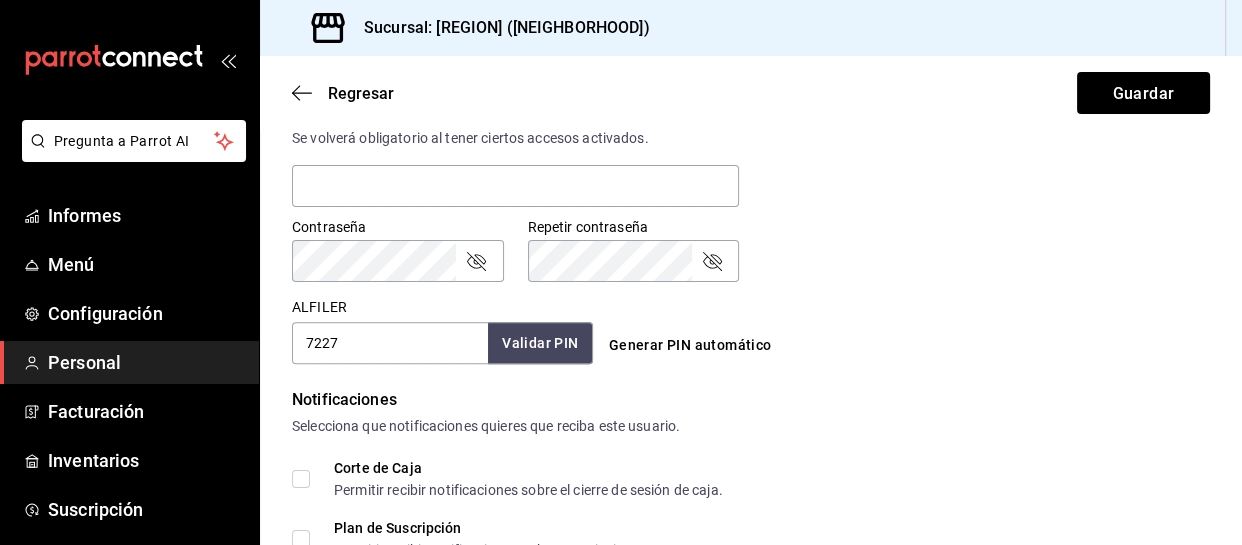 type on "7227" 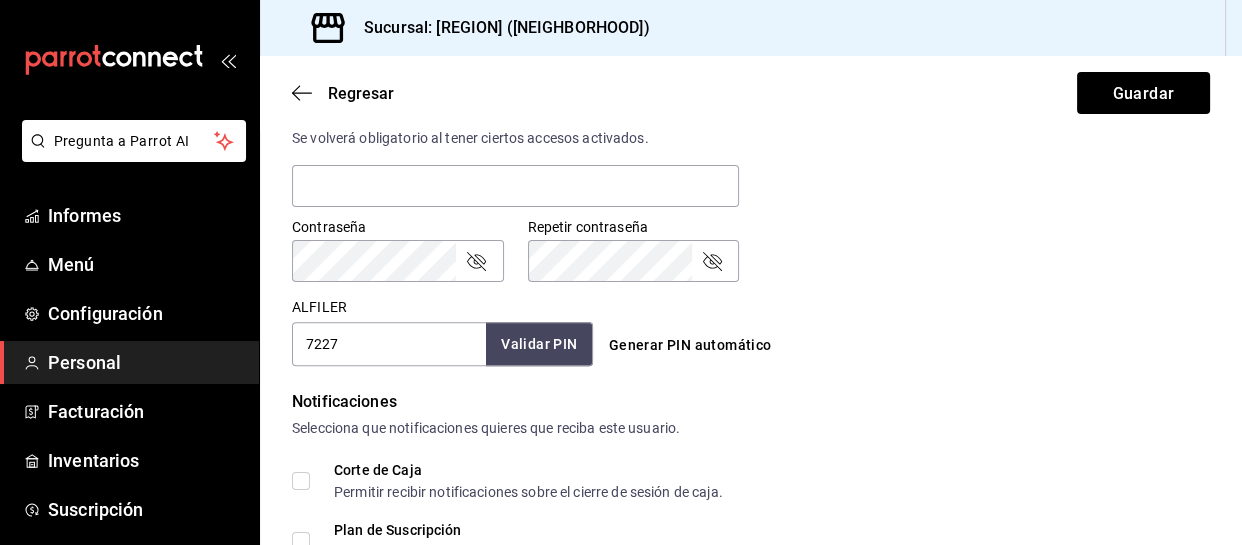 click on "Validar PIN" at bounding box center [539, 344] 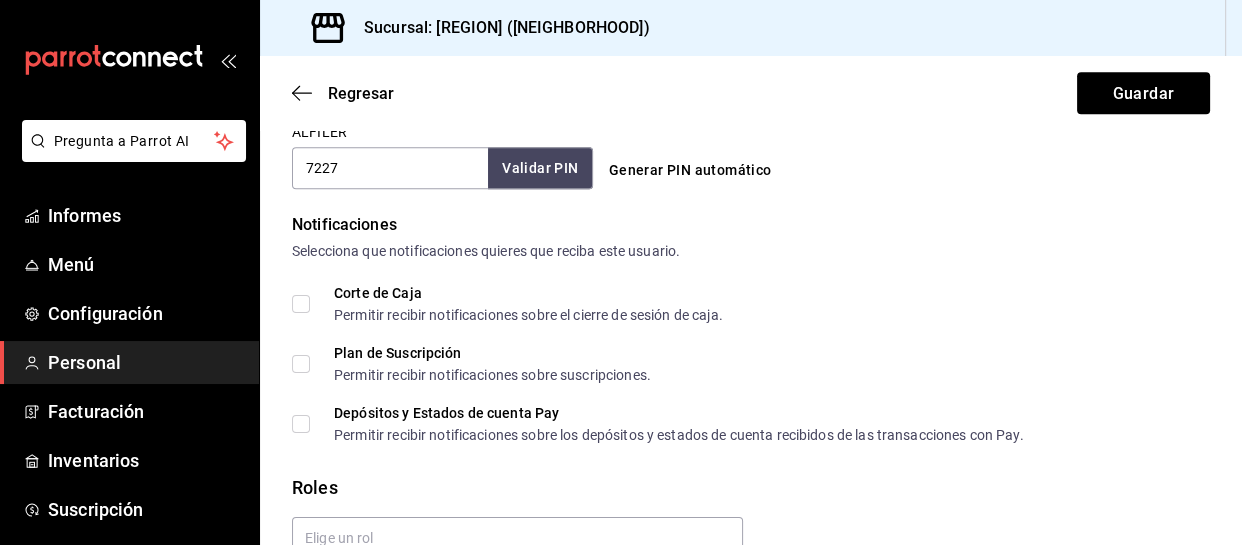 scroll, scrollTop: 954, scrollLeft: 0, axis: vertical 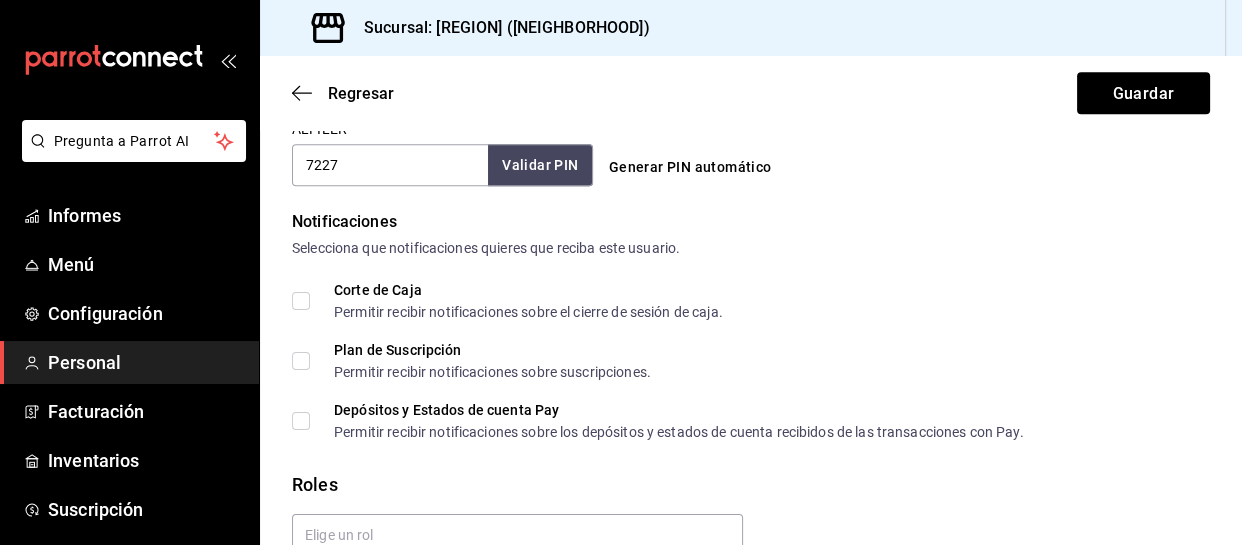click on "Corte de Caja Permitir recibir notificaciones sobre el cierre de sesión de caja." at bounding box center (301, 301) 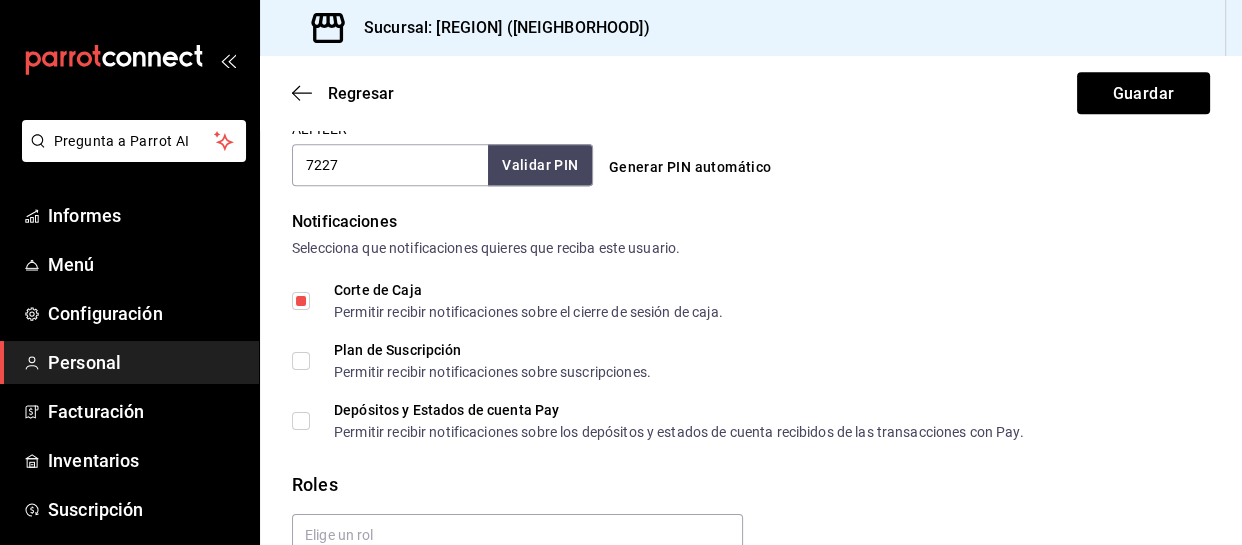click on "Corte de Caja Permitir recibir notificaciones sobre el cierre de sesión de caja." at bounding box center [301, 301] 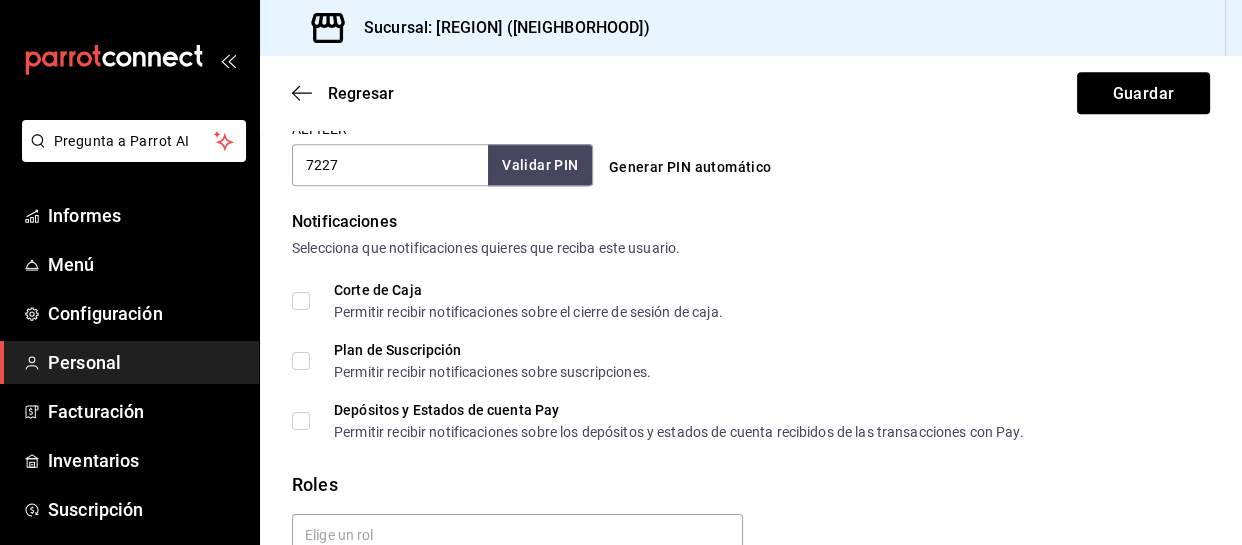 scroll, scrollTop: 1053, scrollLeft: 0, axis: vertical 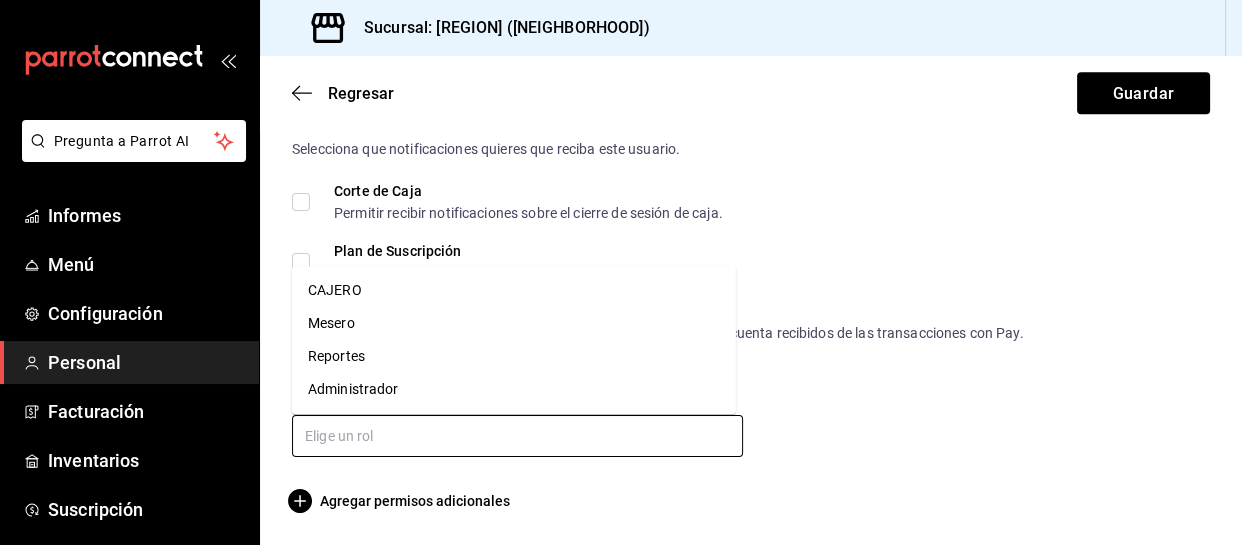 click at bounding box center (517, 436) 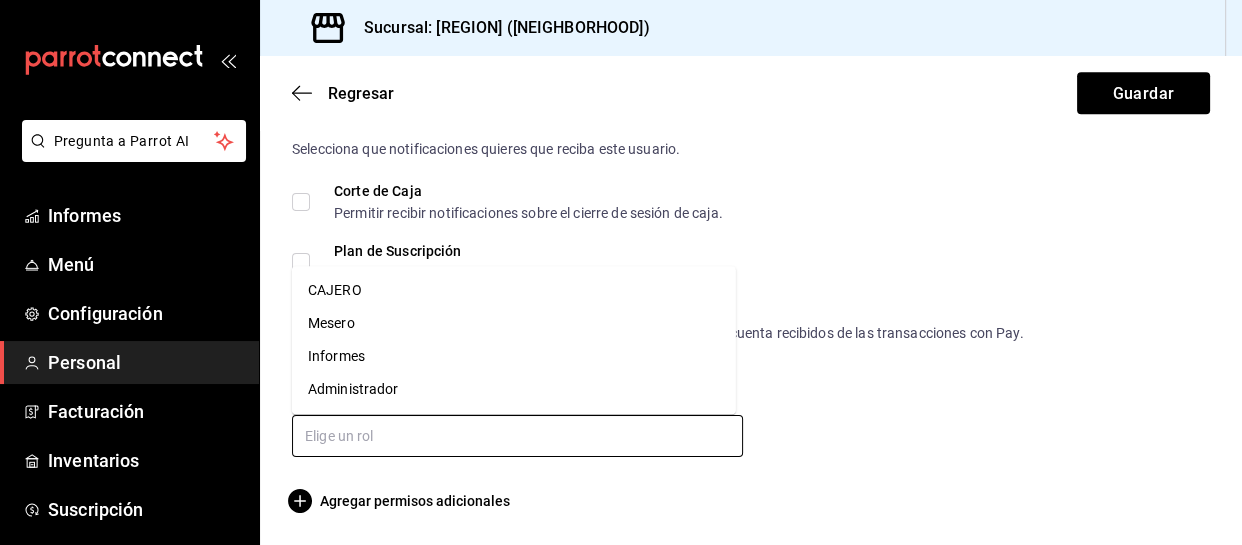 click on "CAJERO" at bounding box center [514, 290] 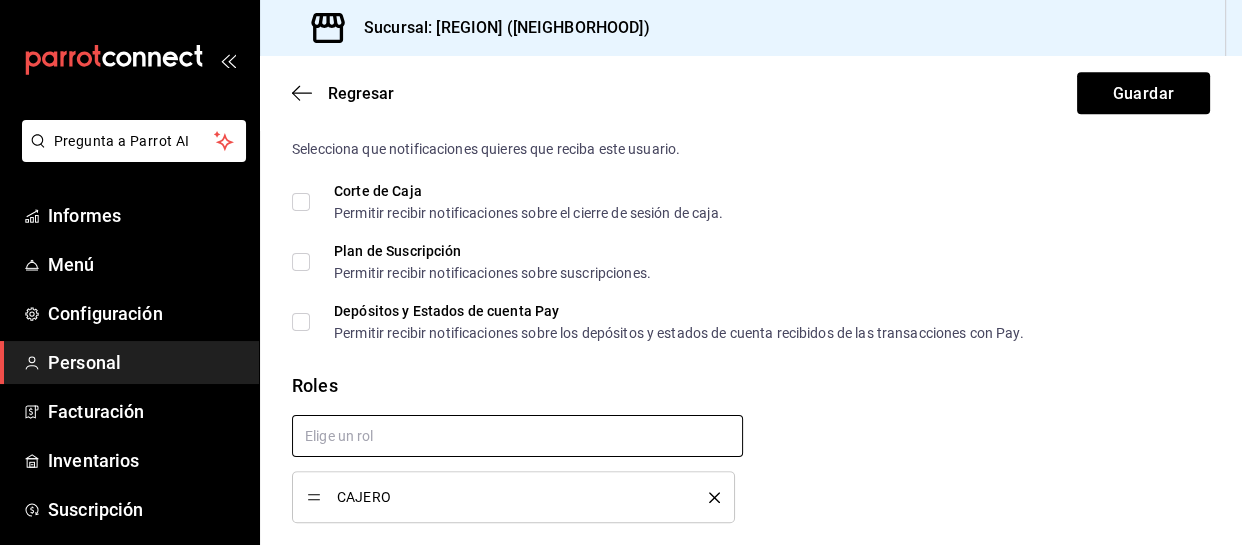 checkbox on "true" 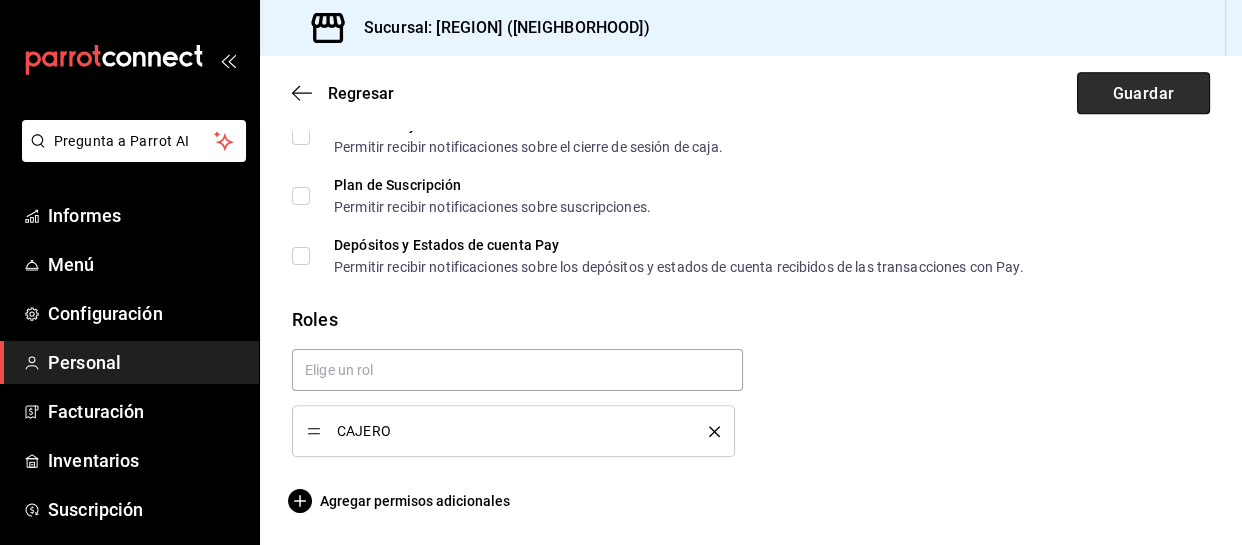 click on "Guardar" at bounding box center (1143, 92) 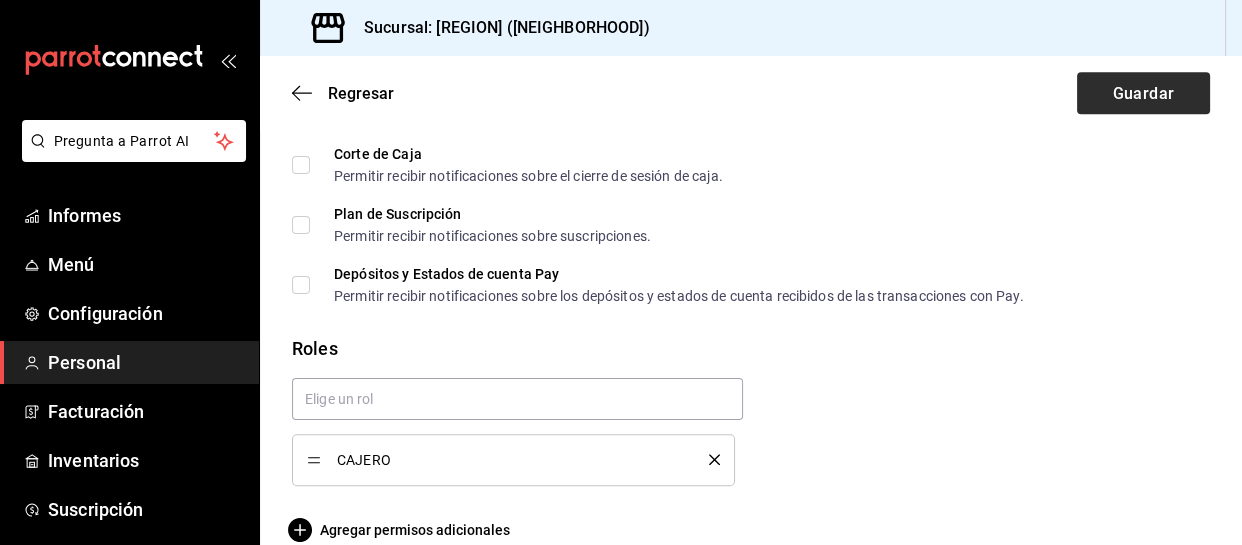 scroll, scrollTop: 27, scrollLeft: 0, axis: vertical 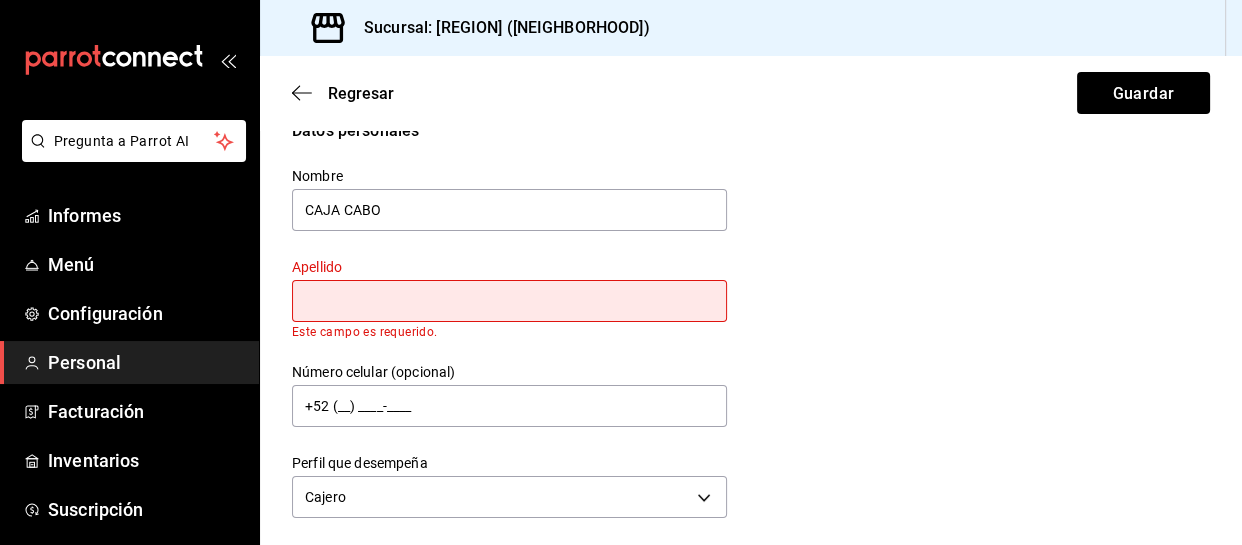 drag, startPoint x: 420, startPoint y: 307, endPoint x: 401, endPoint y: 316, distance: 21.023796 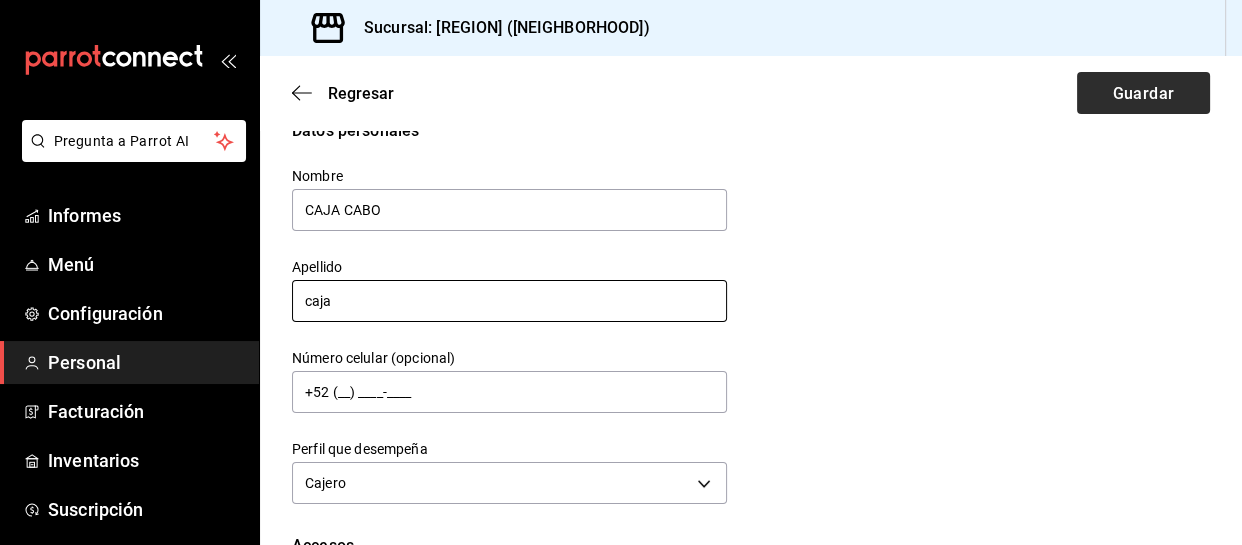 type on "caja" 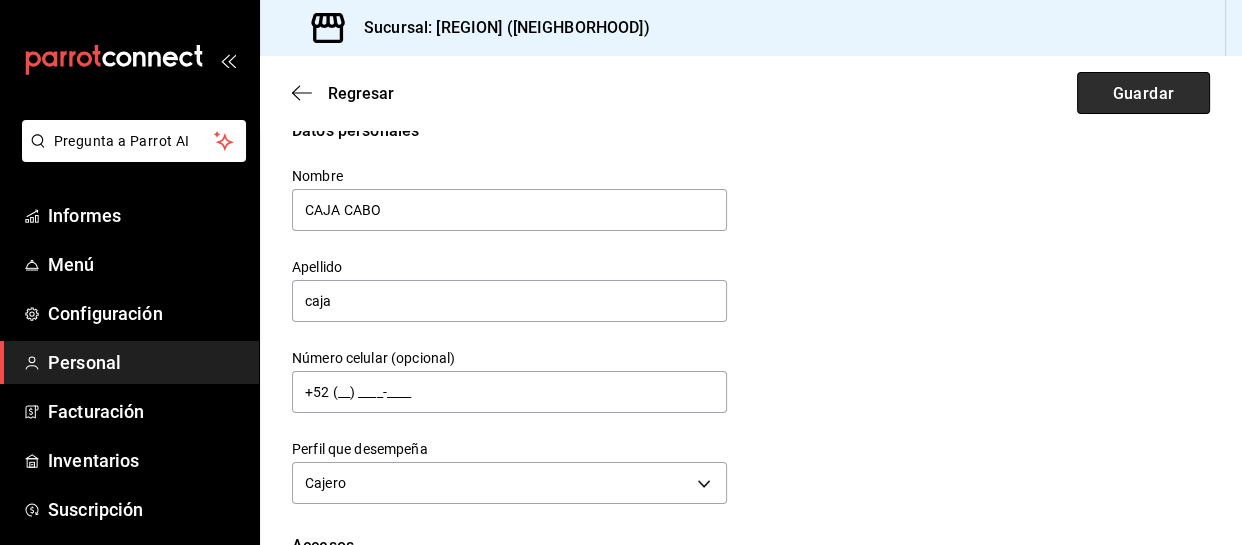 click on "Guardar" at bounding box center (1143, 92) 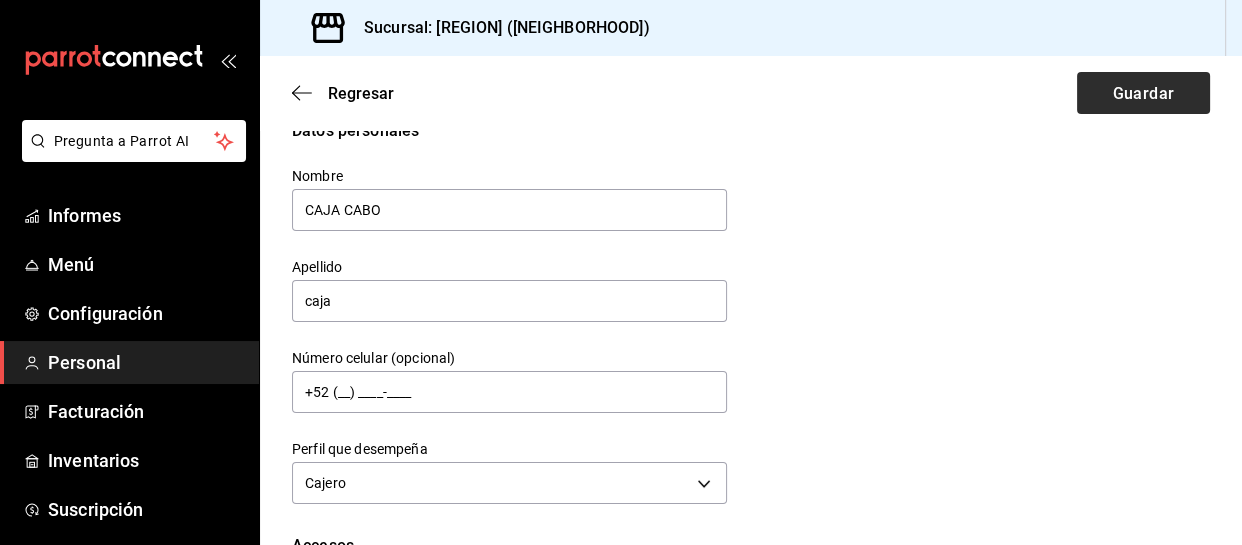 scroll, scrollTop: 661, scrollLeft: 0, axis: vertical 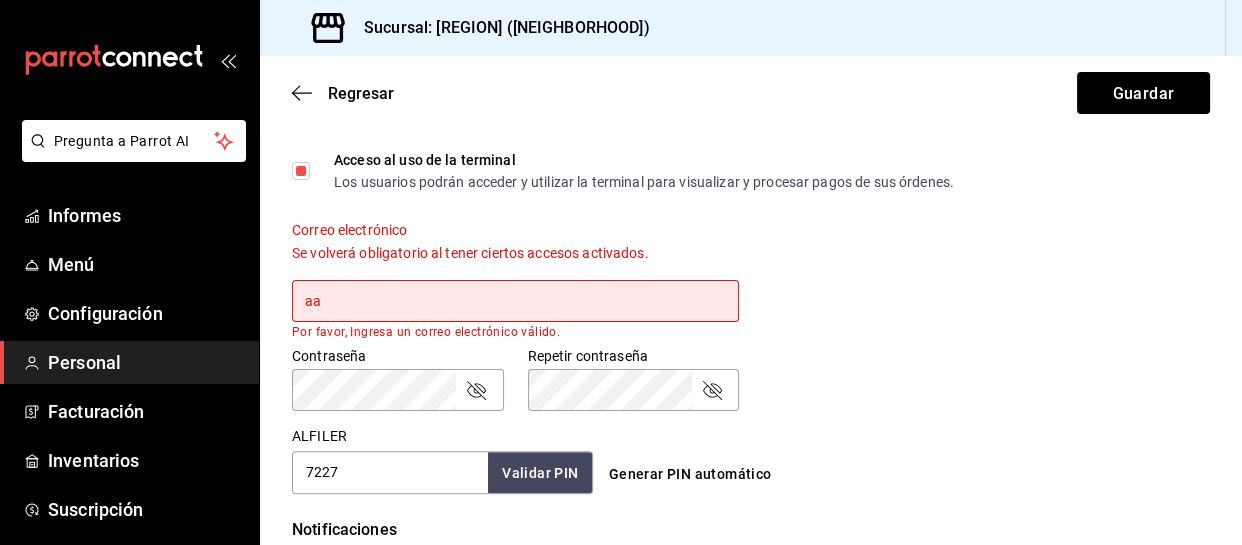 type on "a" 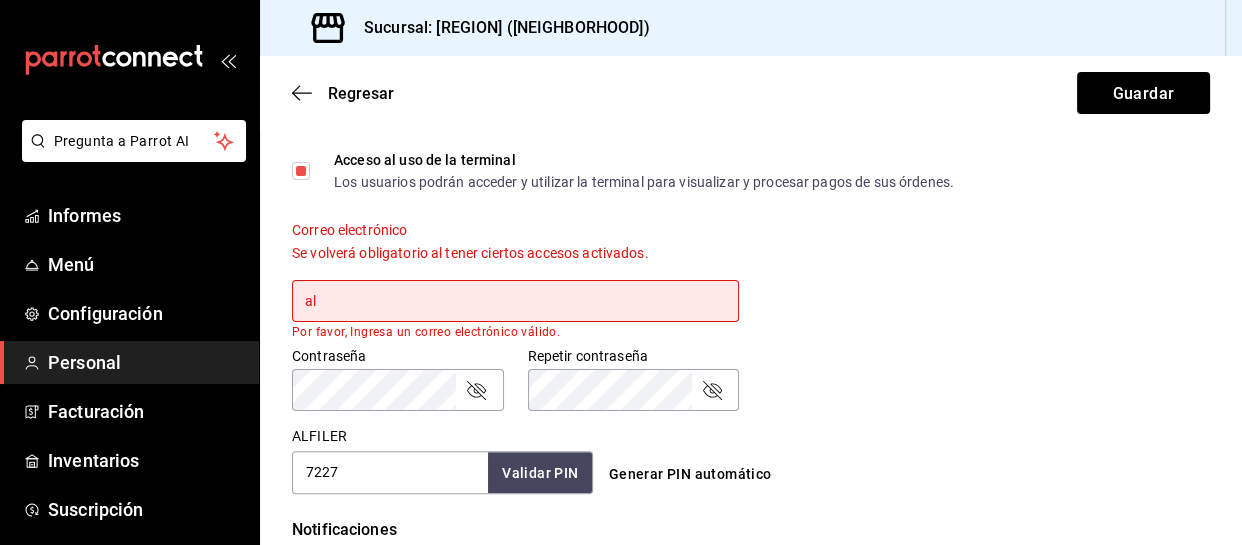 type on "a" 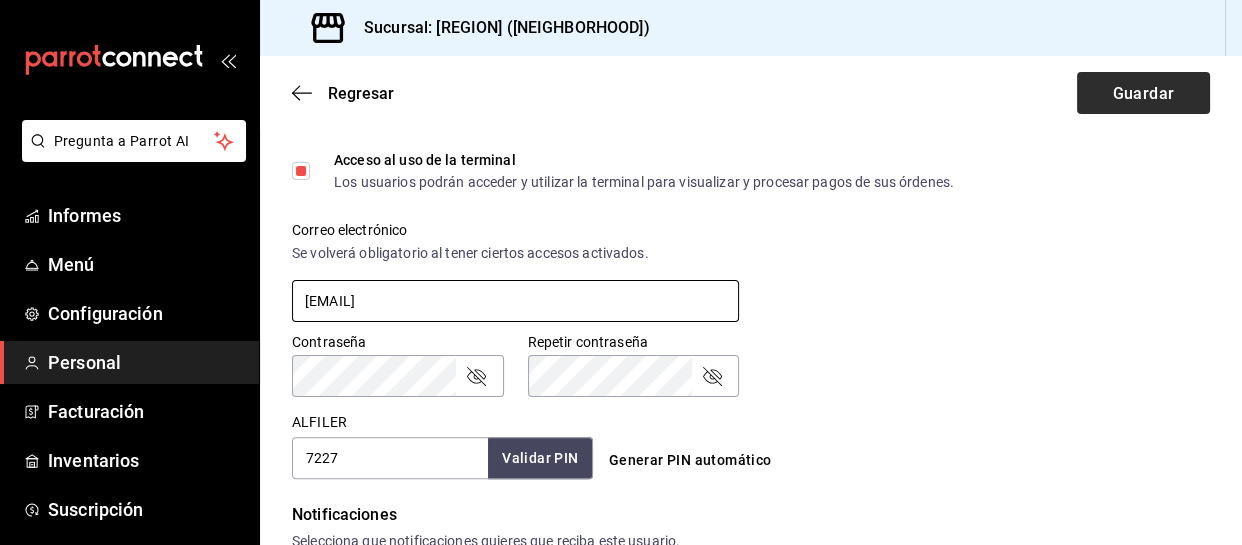 type on "cajacabo@grupohuna.com" 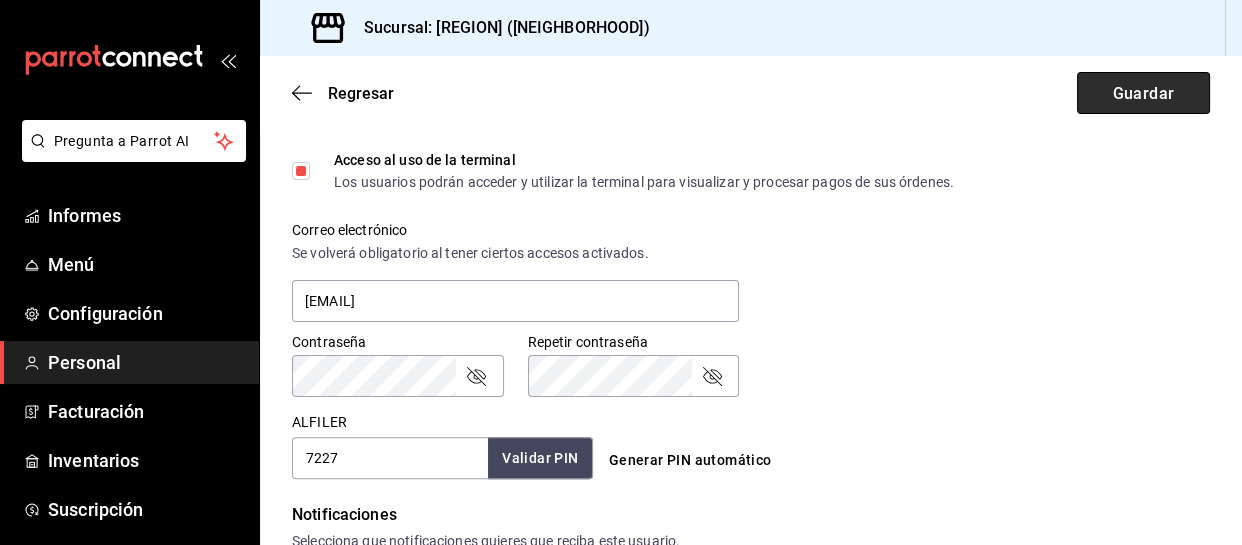 click on "Guardar" at bounding box center [1143, 93] 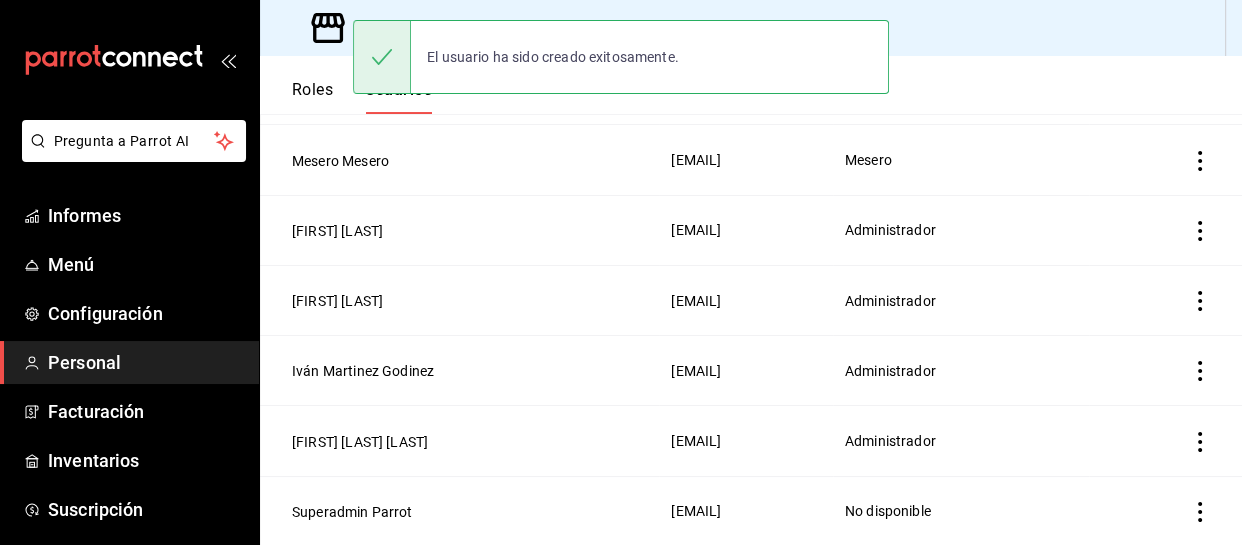 scroll, scrollTop: 261, scrollLeft: 0, axis: vertical 